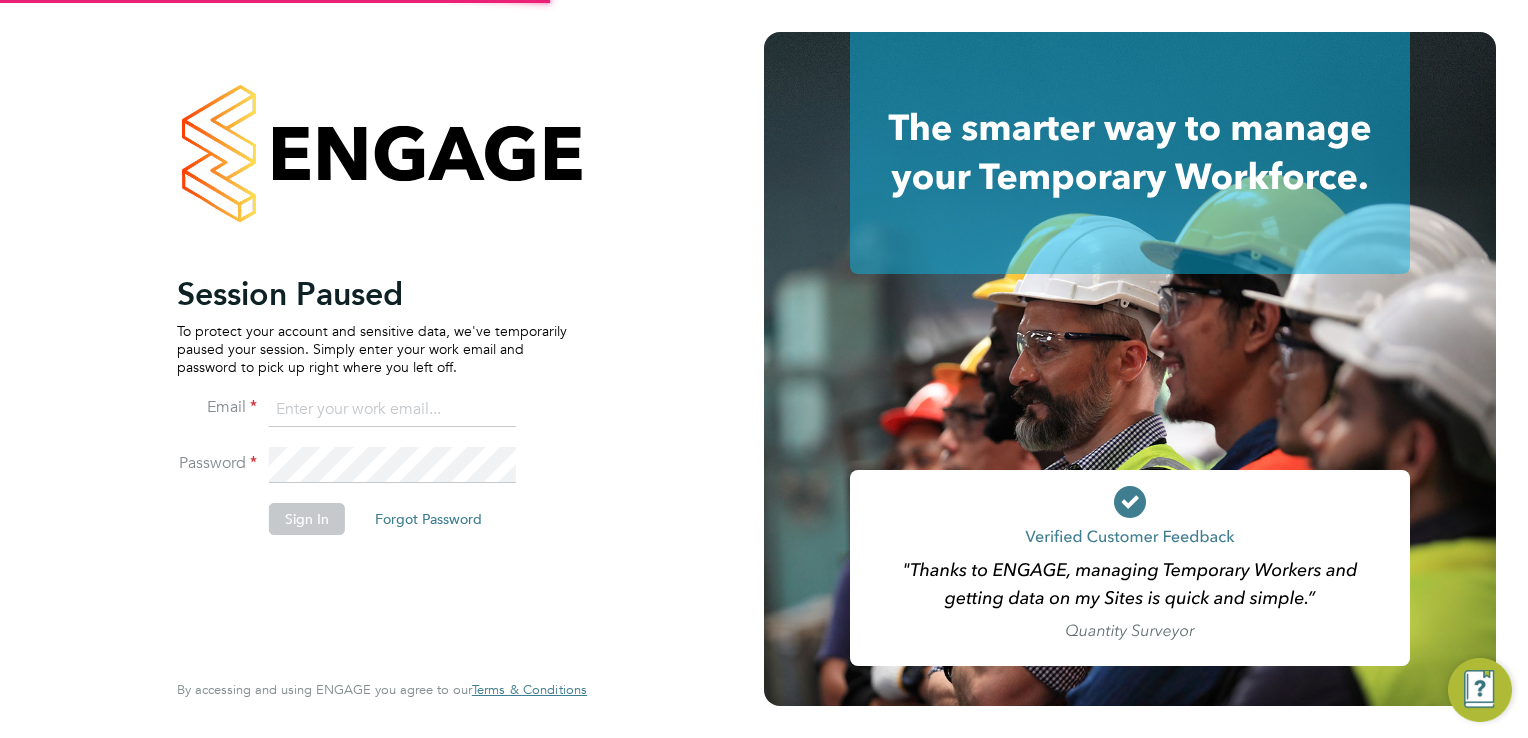 scroll, scrollTop: 0, scrollLeft: 0, axis: both 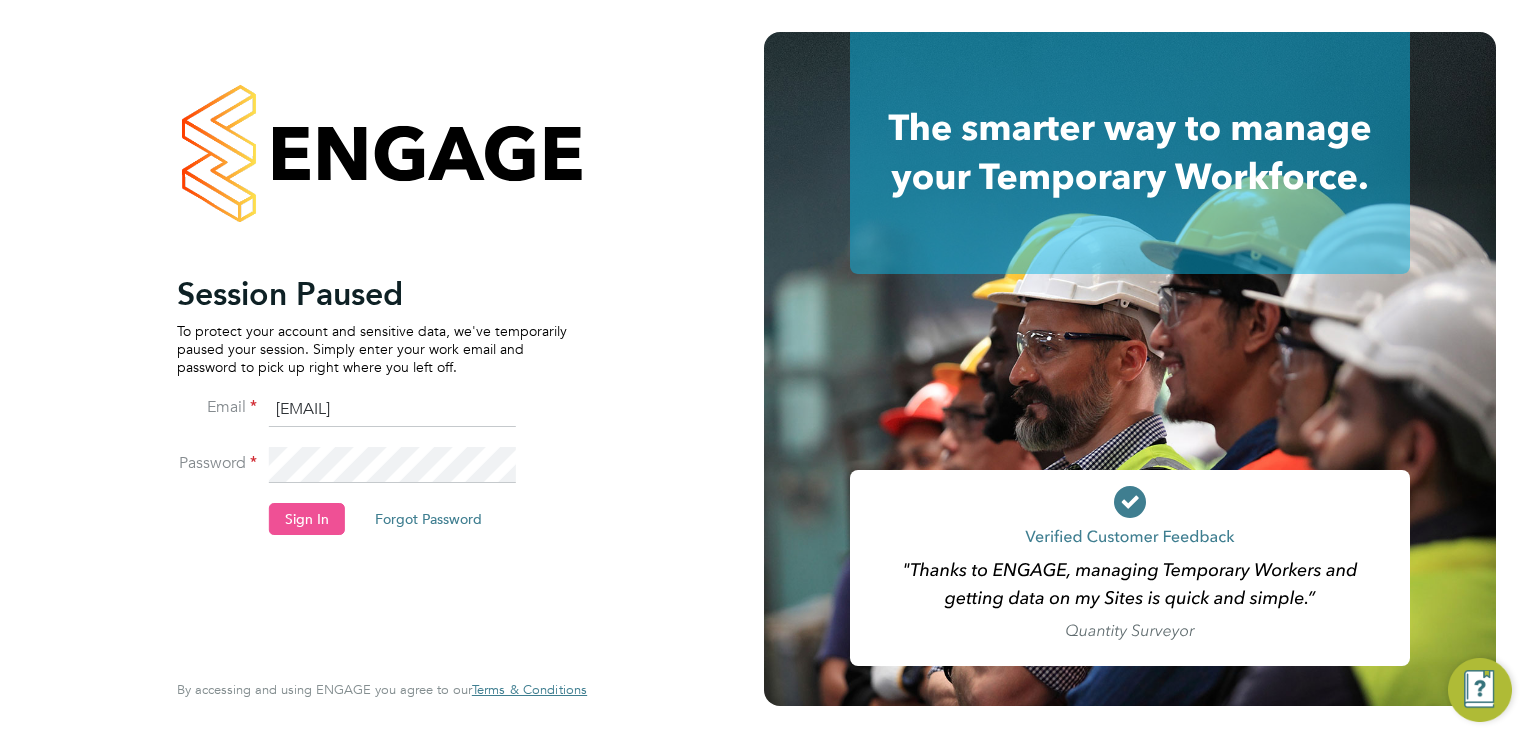 click on "Sign In" 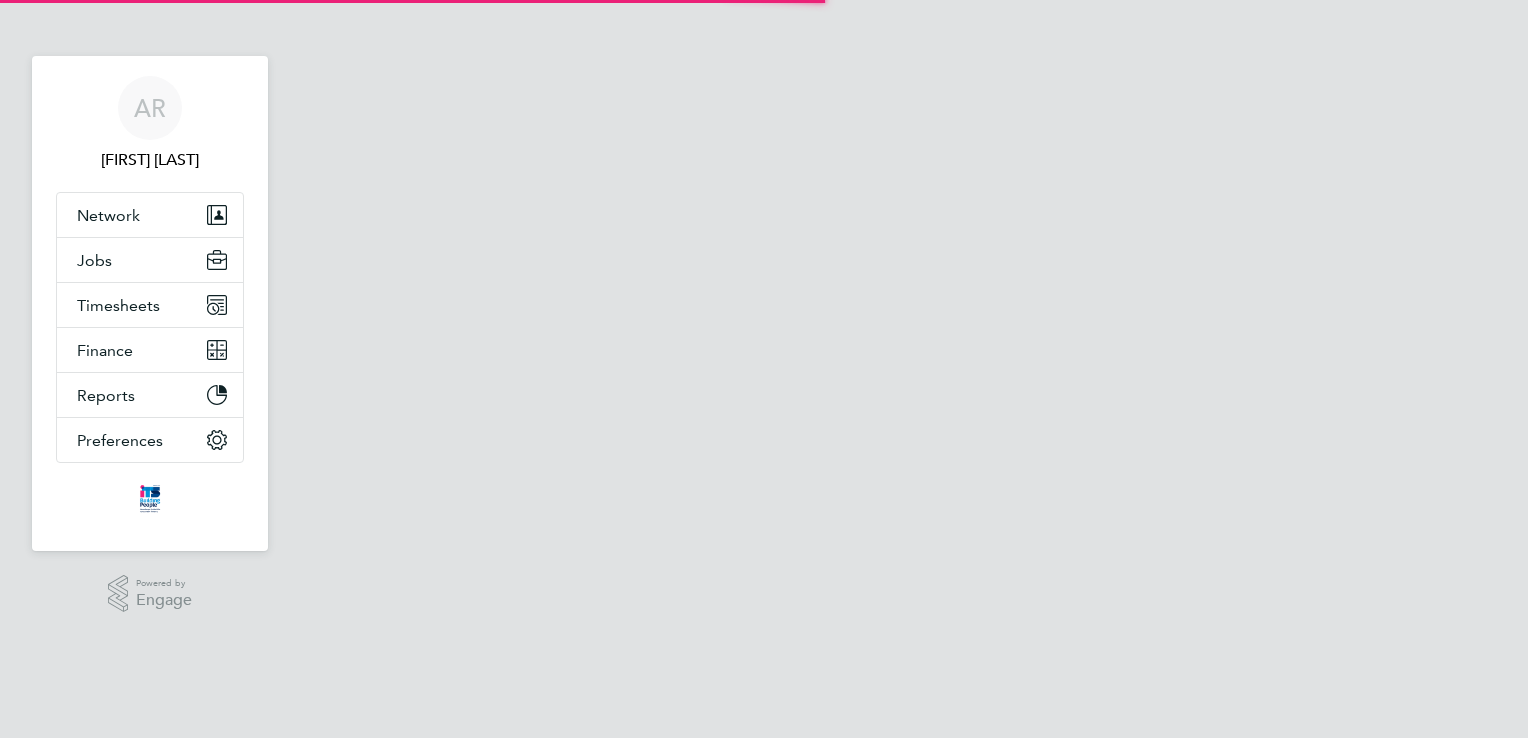scroll, scrollTop: 0, scrollLeft: 0, axis: both 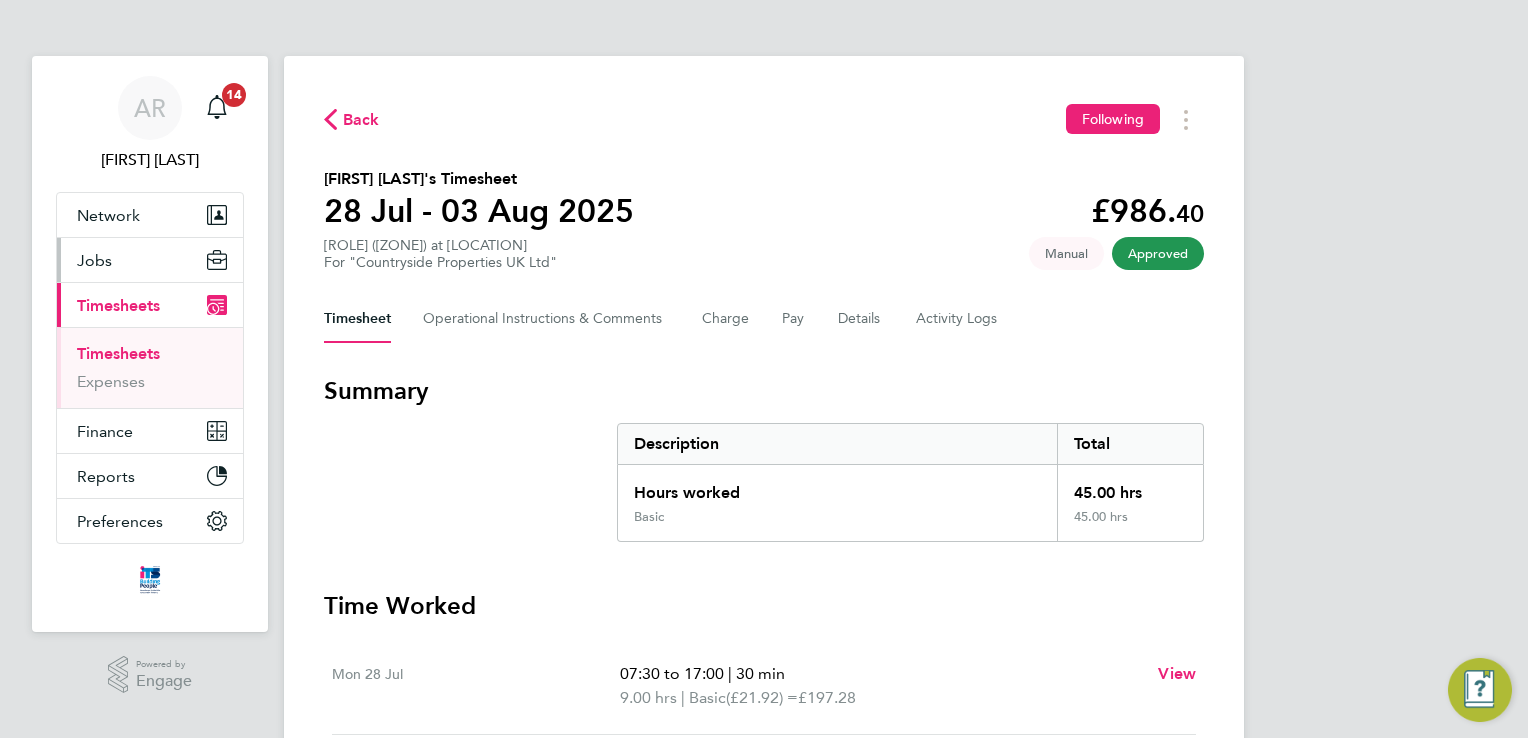 click on "Jobs" at bounding box center [94, 260] 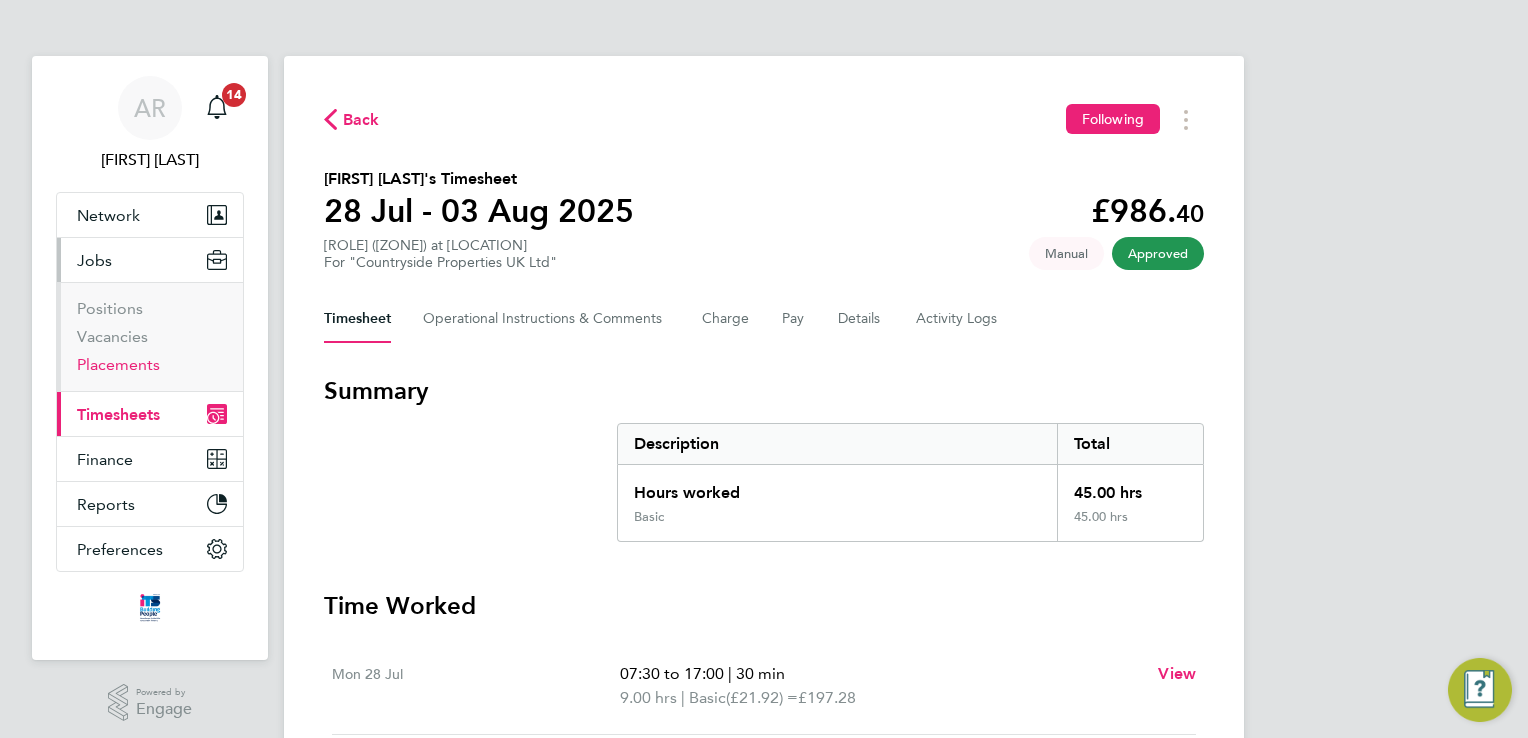 click on "Placements" at bounding box center (118, 364) 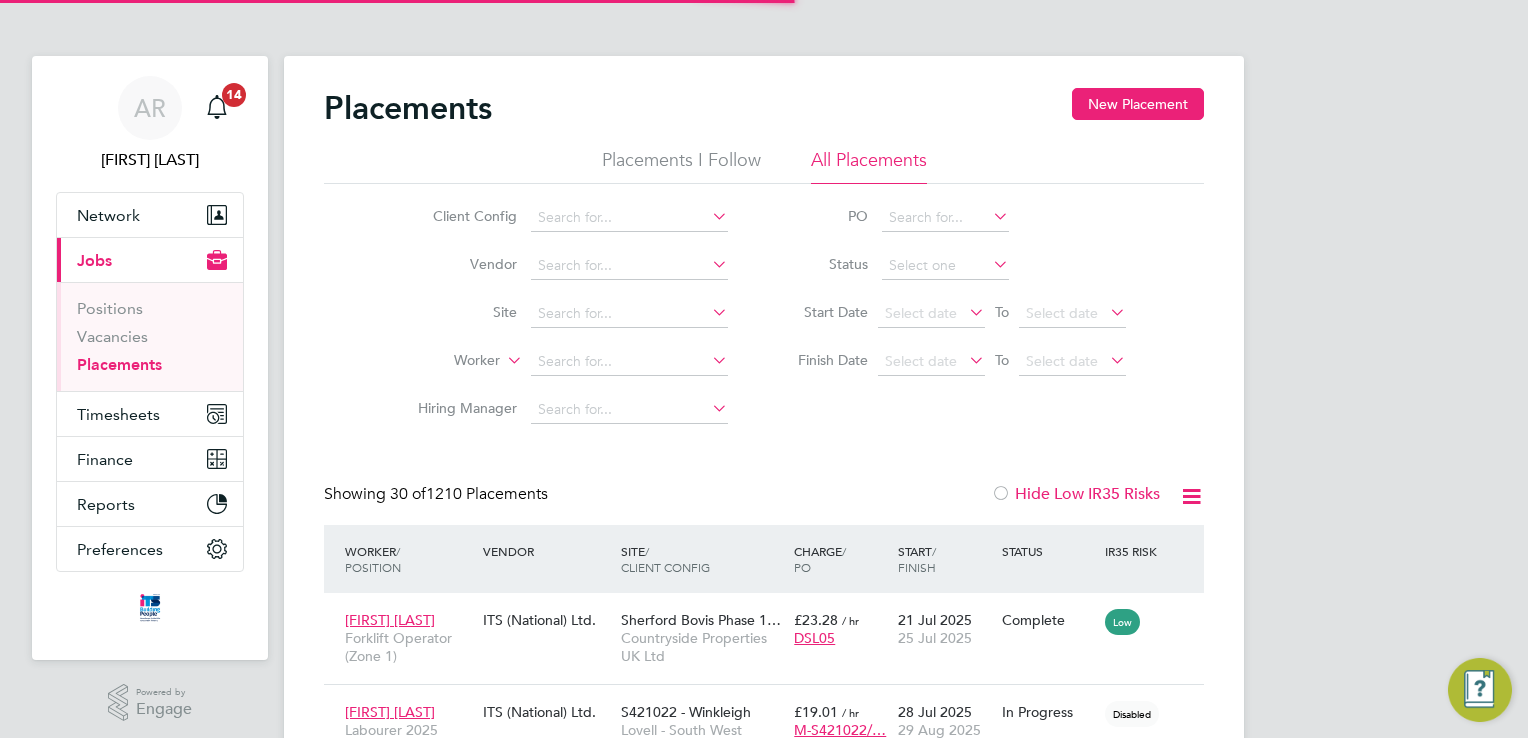 scroll, scrollTop: 10, scrollLeft: 9, axis: both 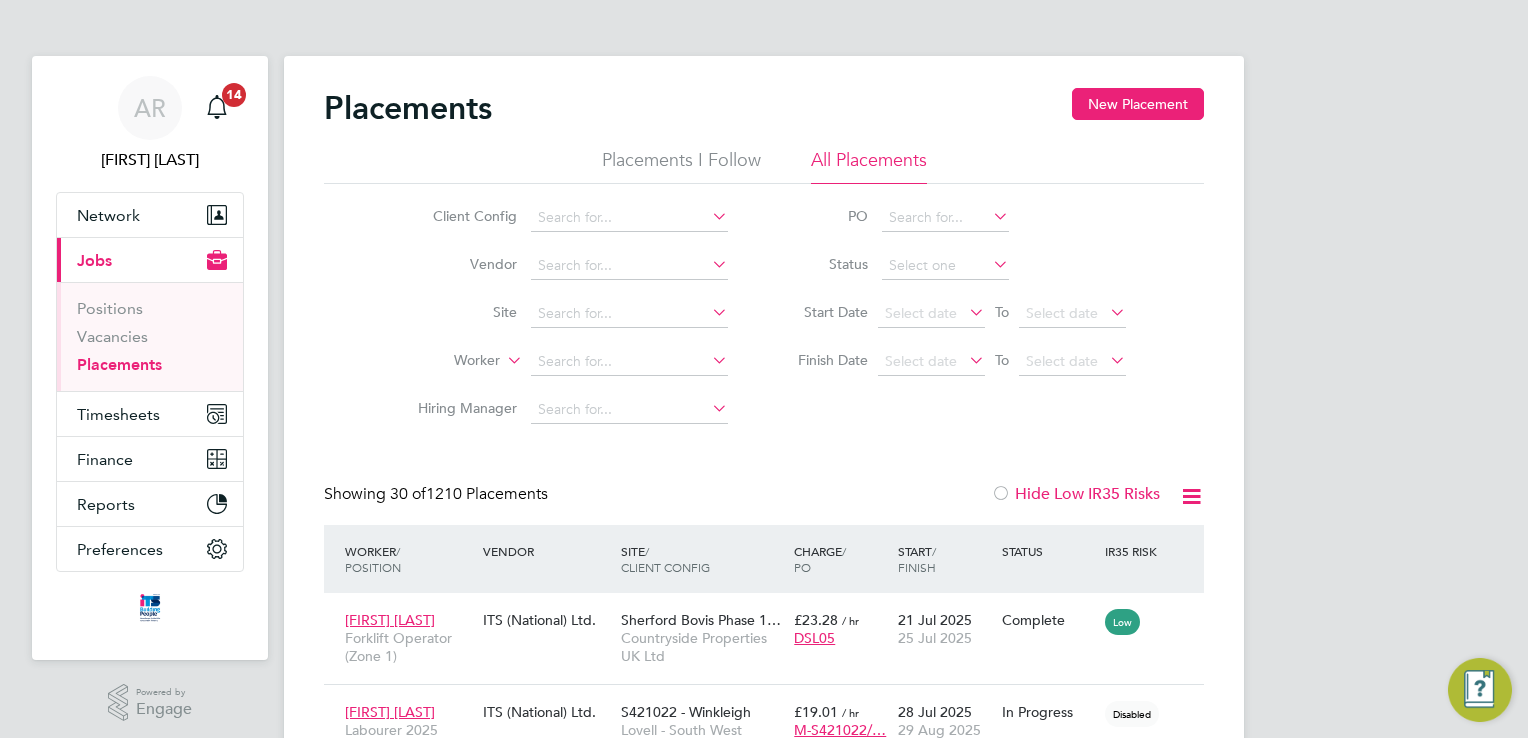 click 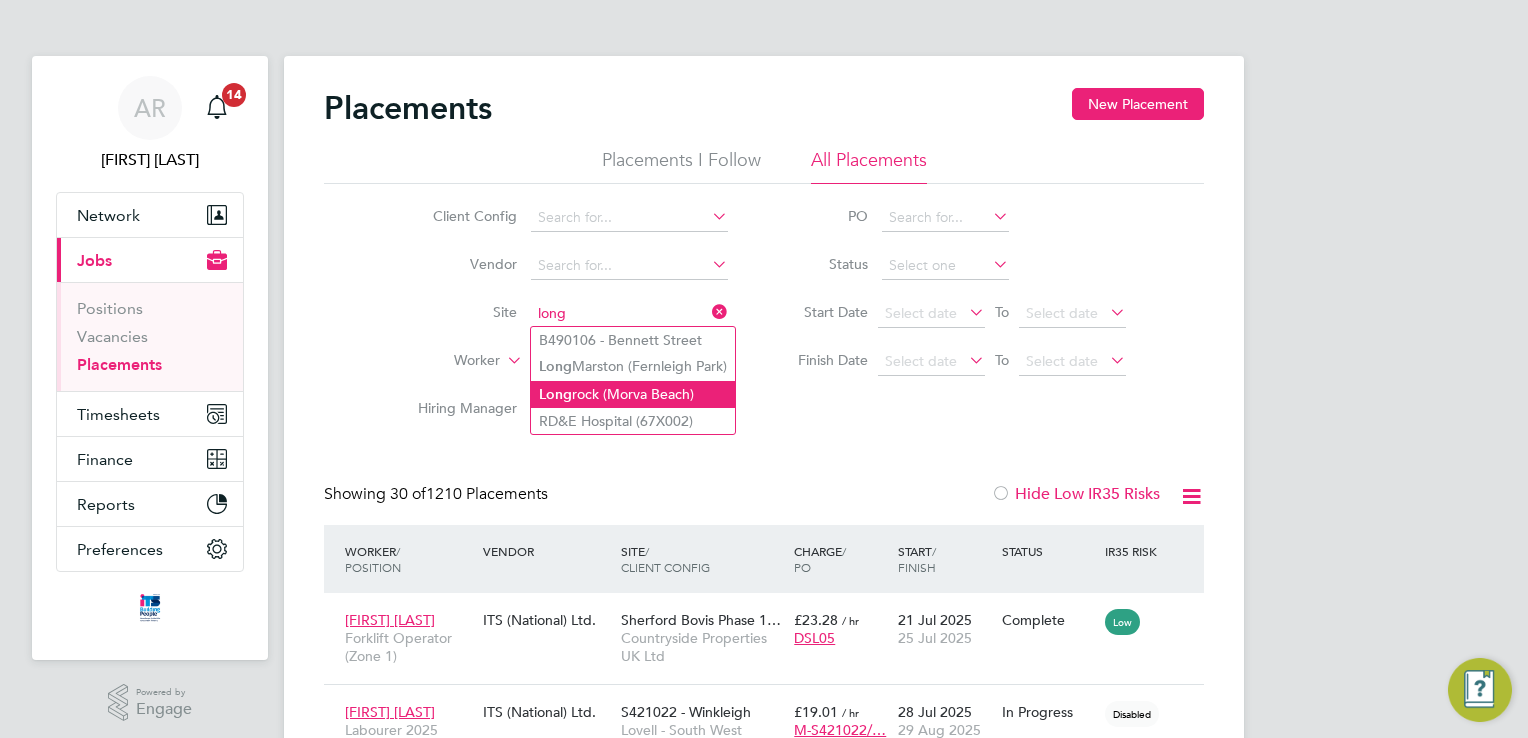 click on "Long rock (Morva Beach)" 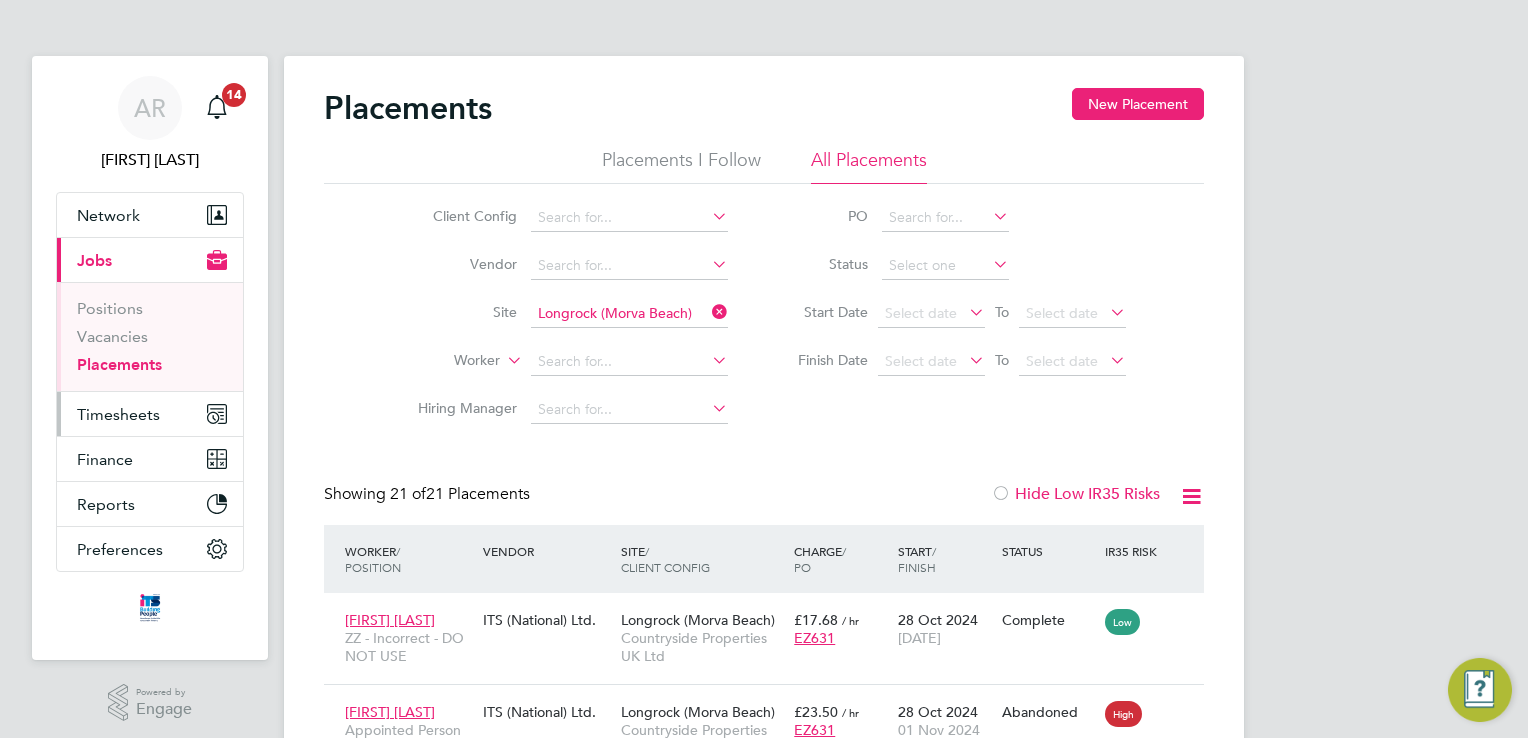 click on "Timesheets" at bounding box center (118, 414) 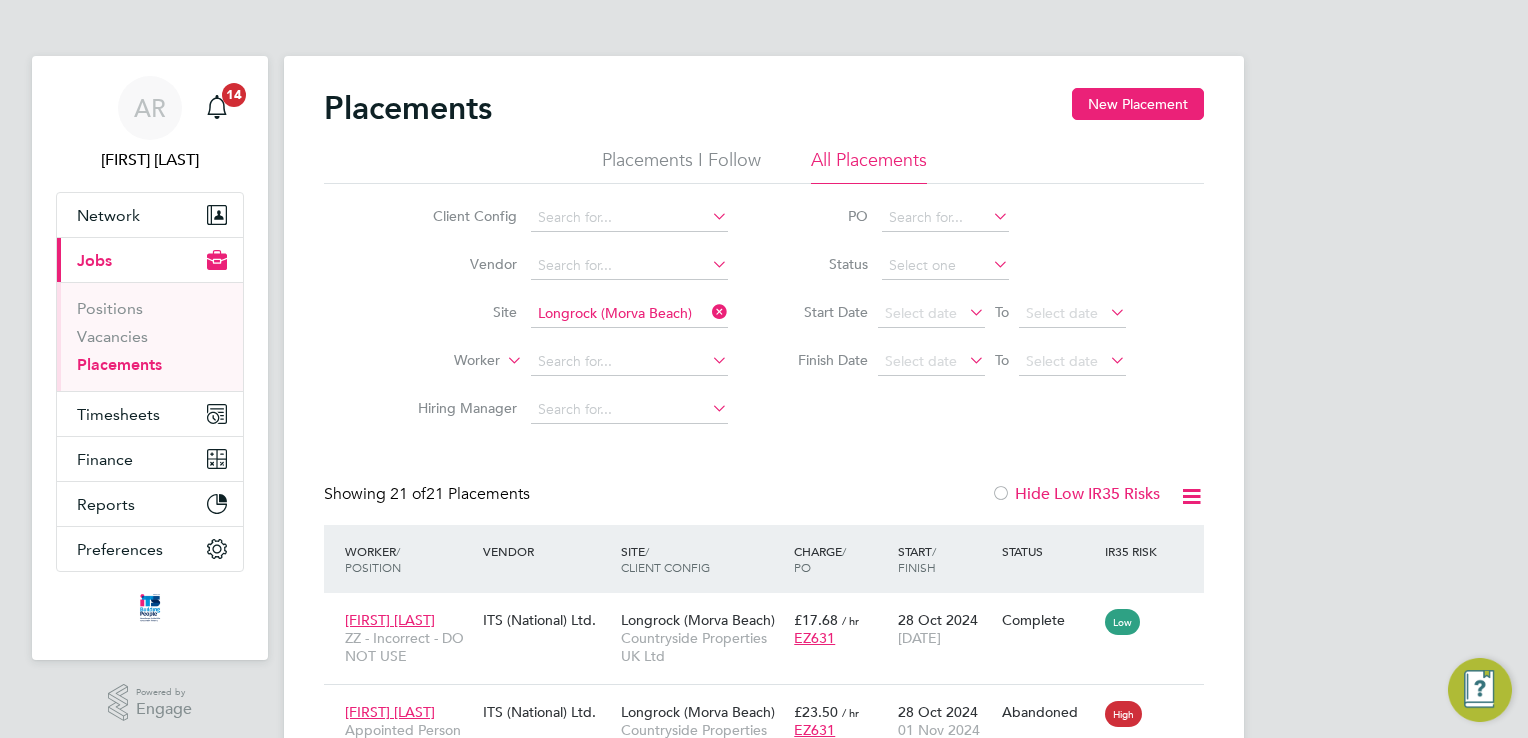 click 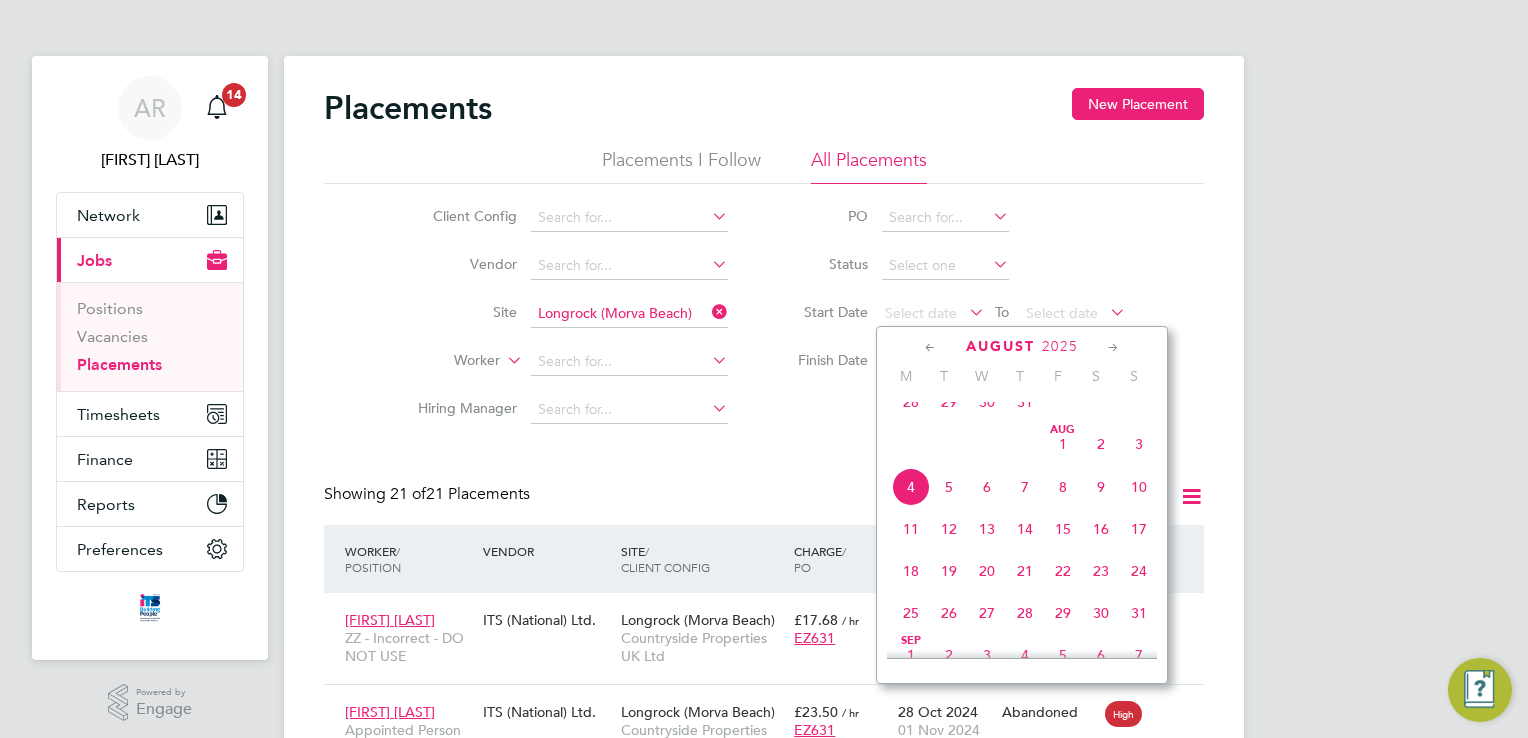 click on "28" 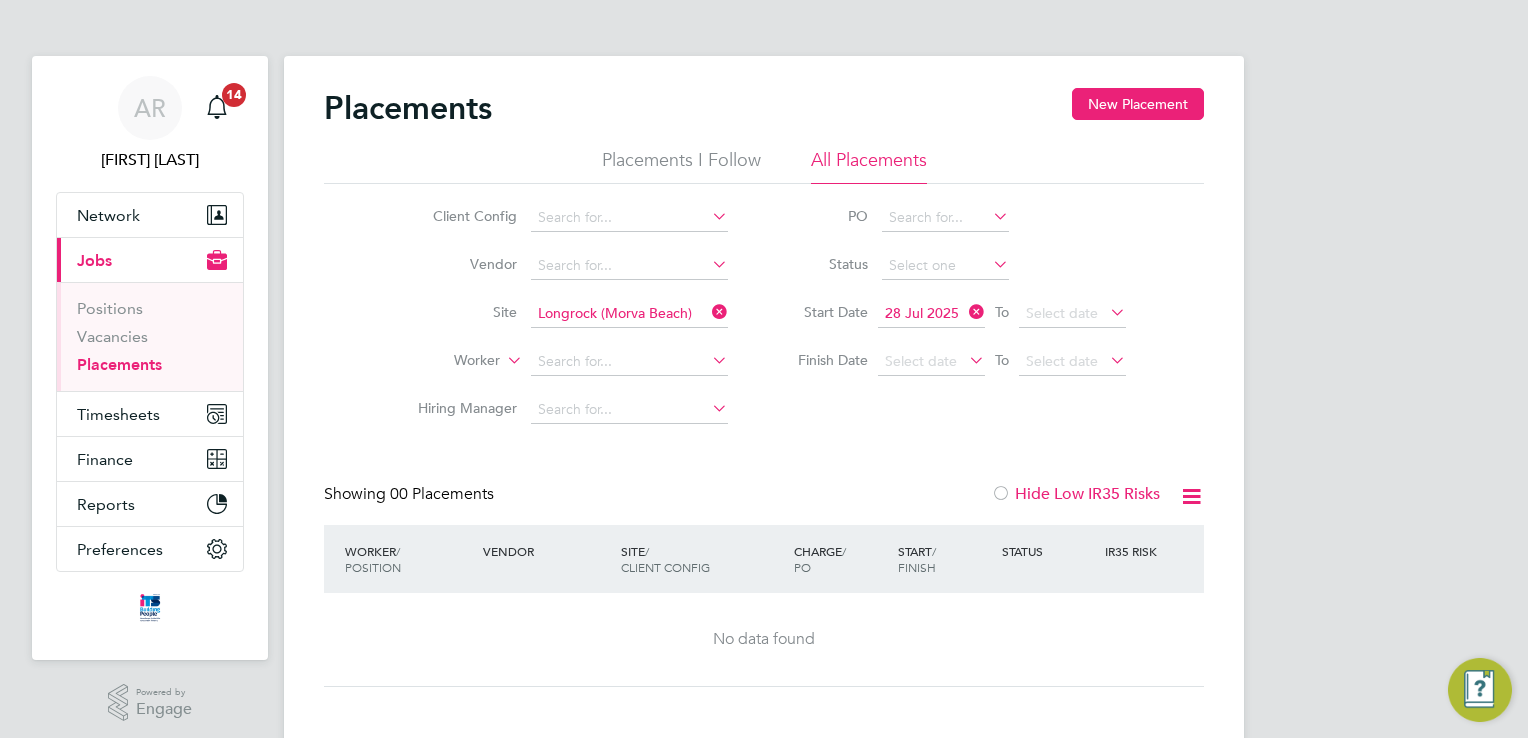 click 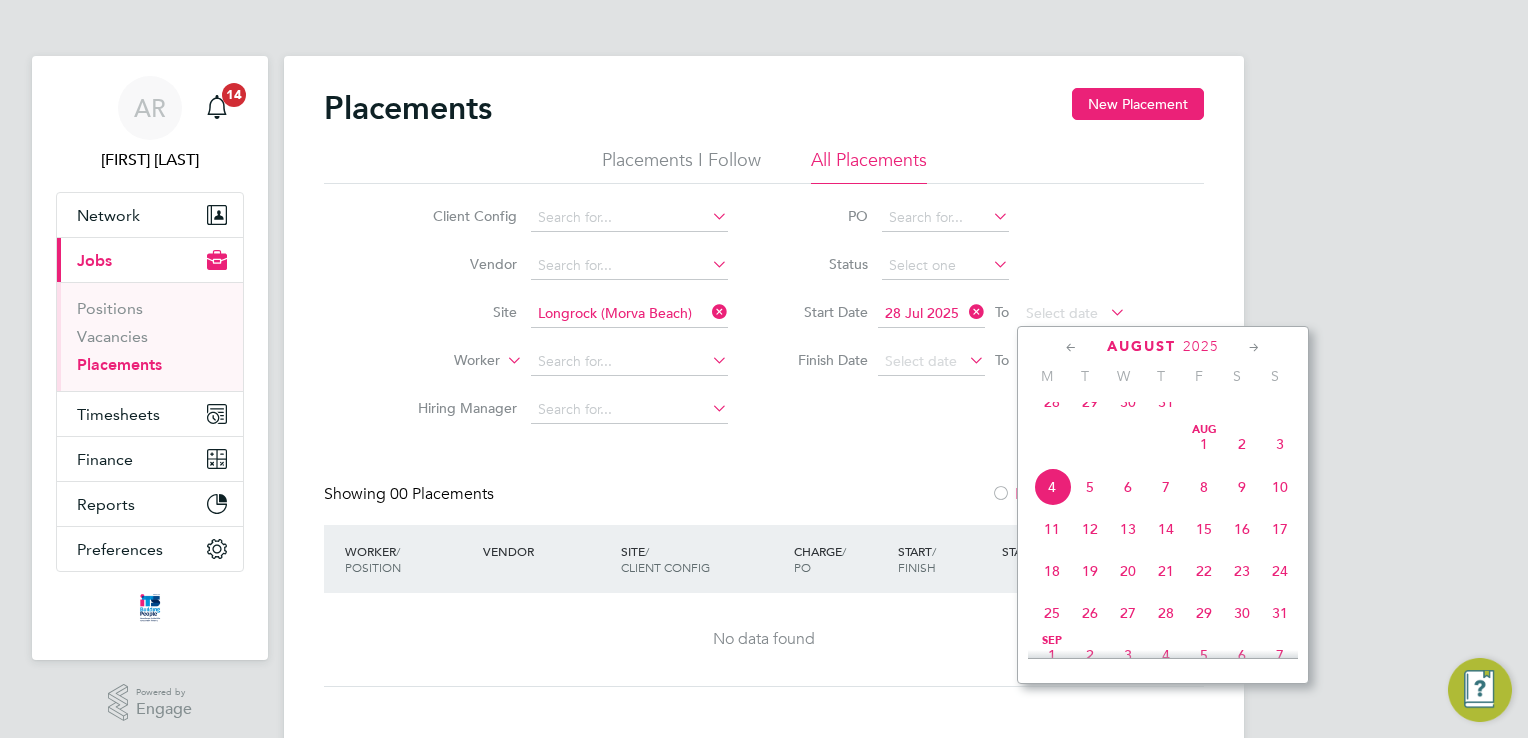 click on "Aug 1" 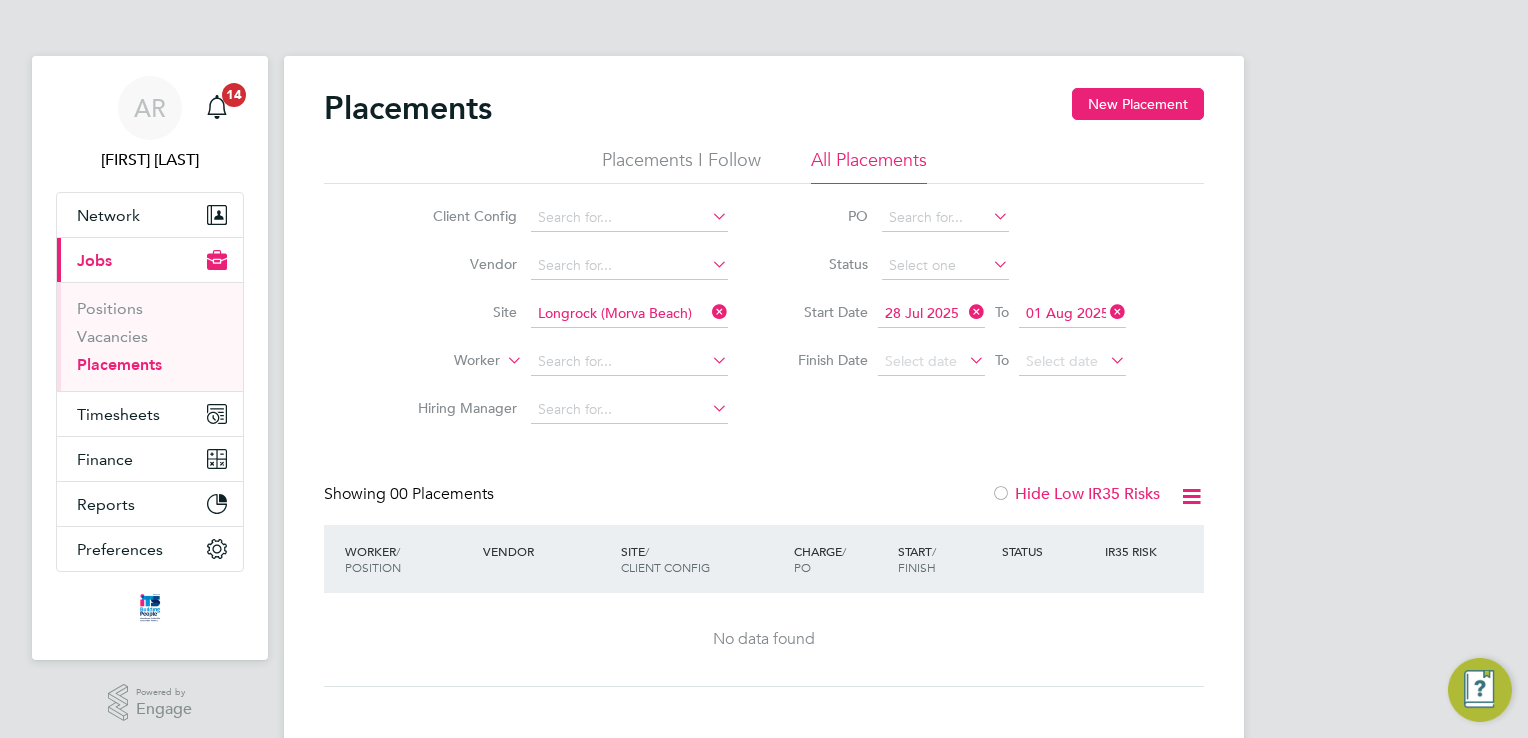 click 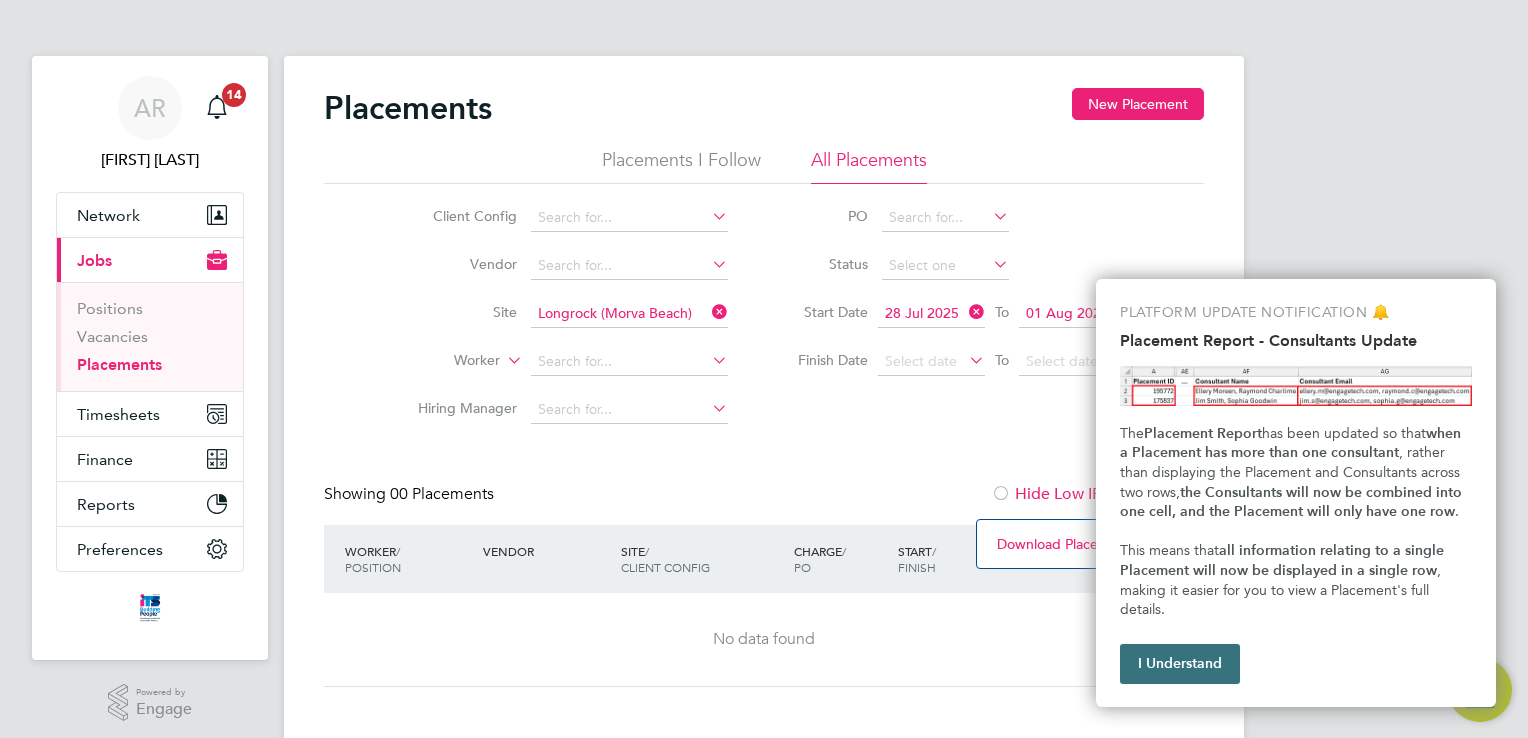 click on "I Understand" at bounding box center (1180, 664) 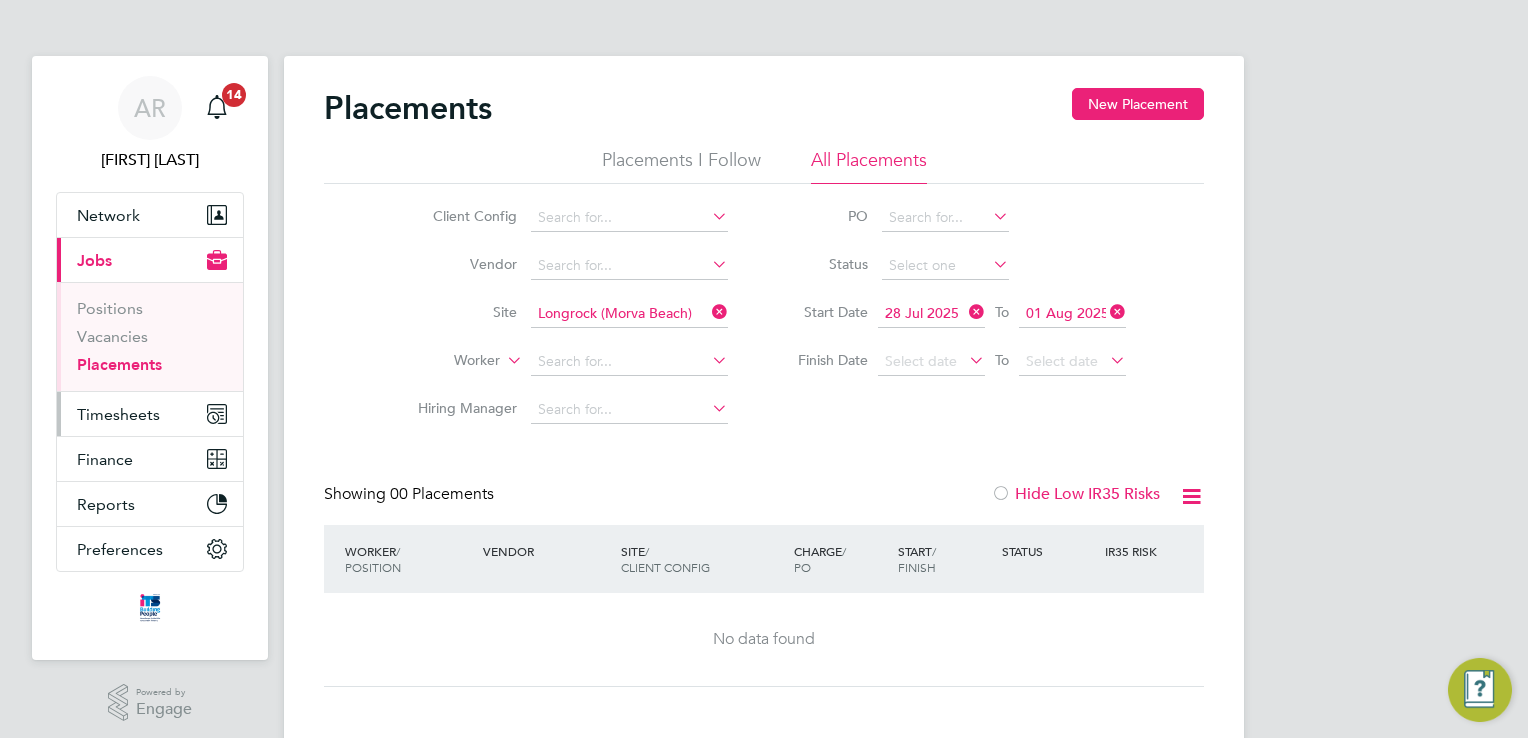 click on "Timesheets" at bounding box center (118, 414) 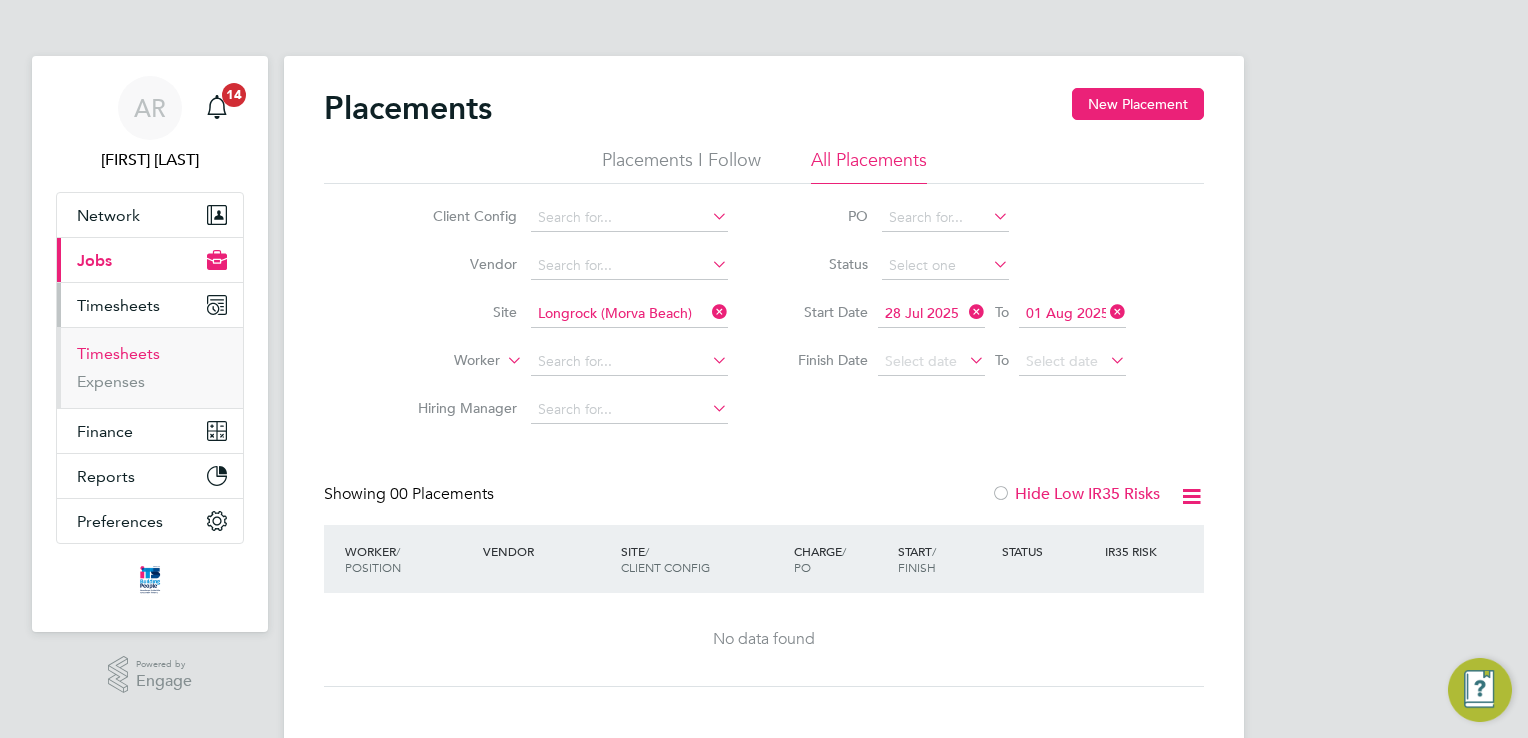 click on "Timesheets" at bounding box center [118, 353] 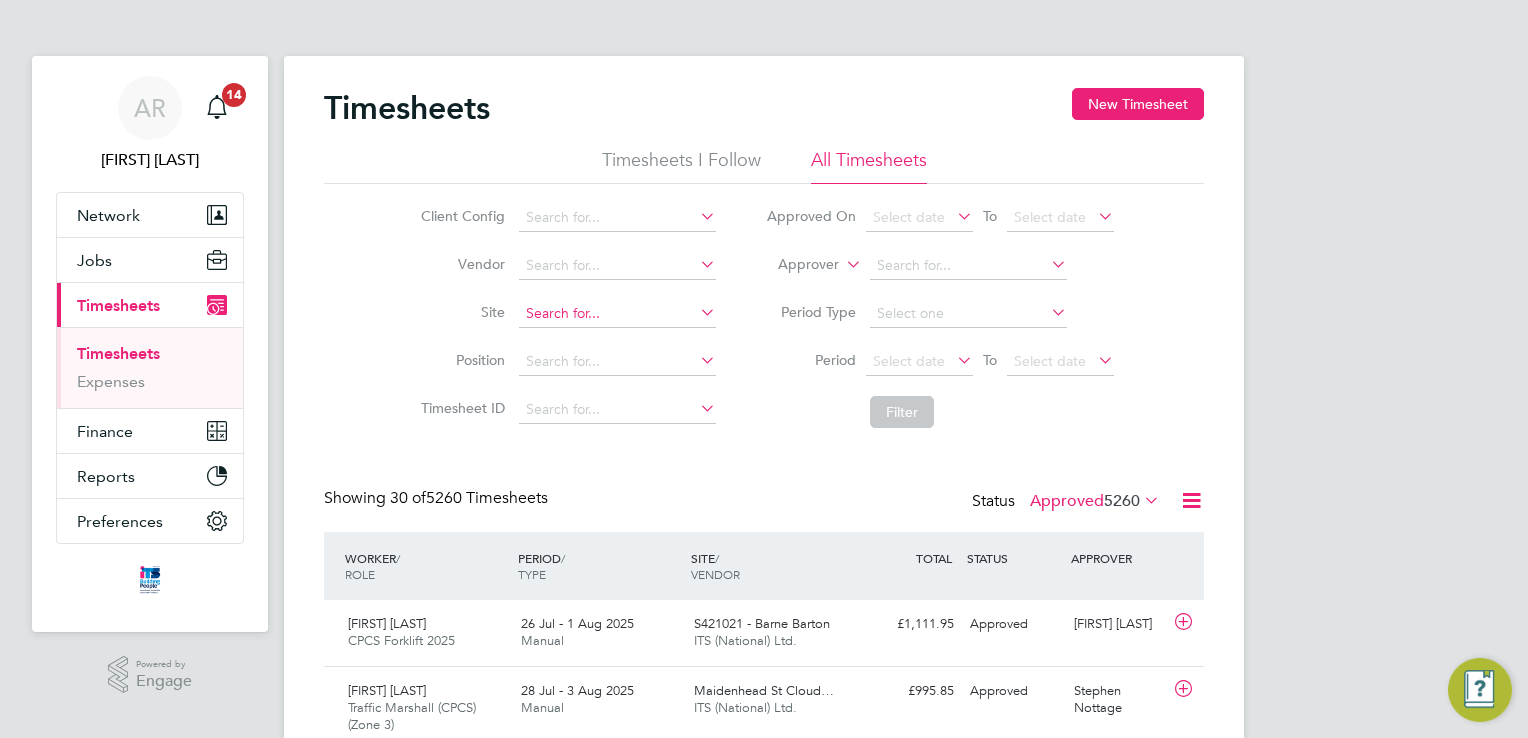 click 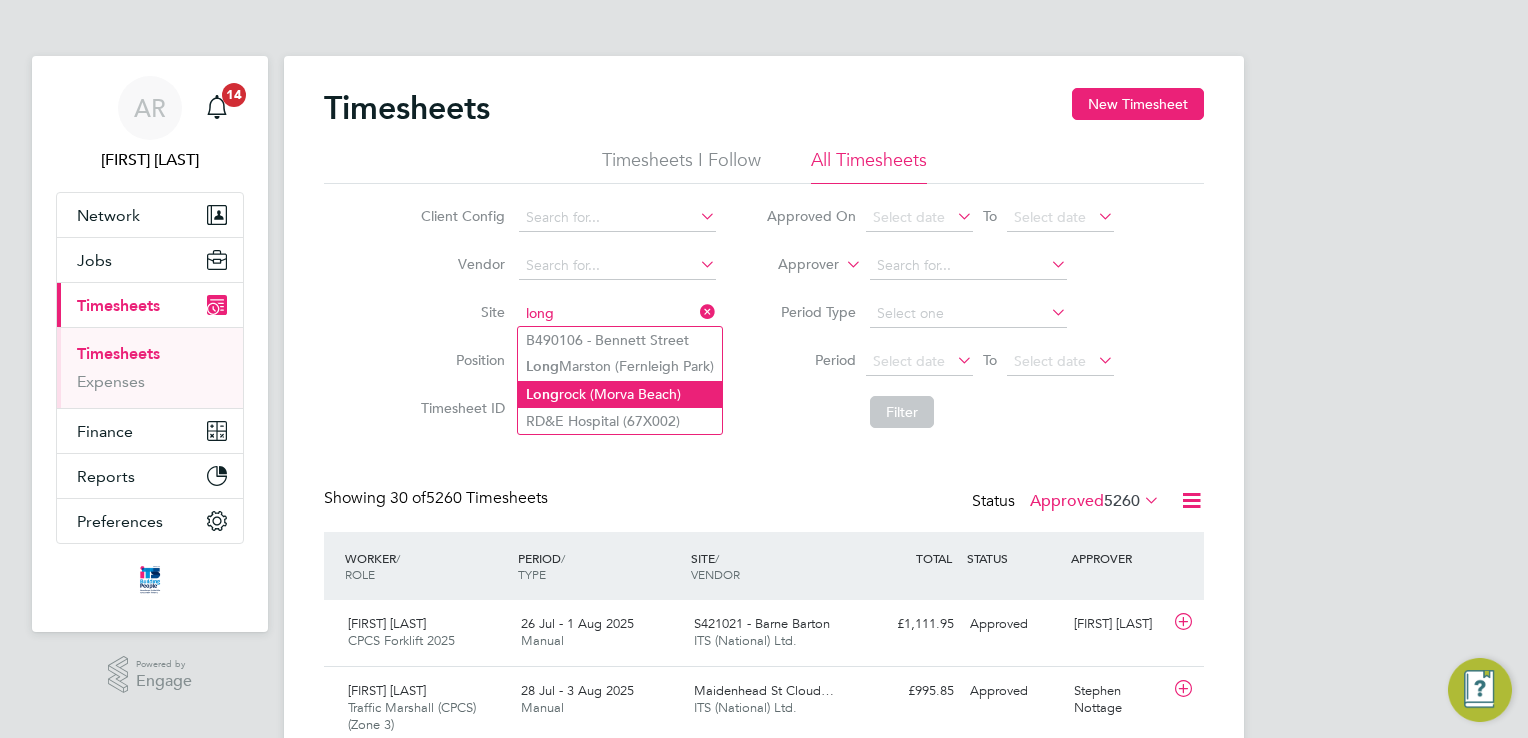 click on "Long rock (Morva Beach)" 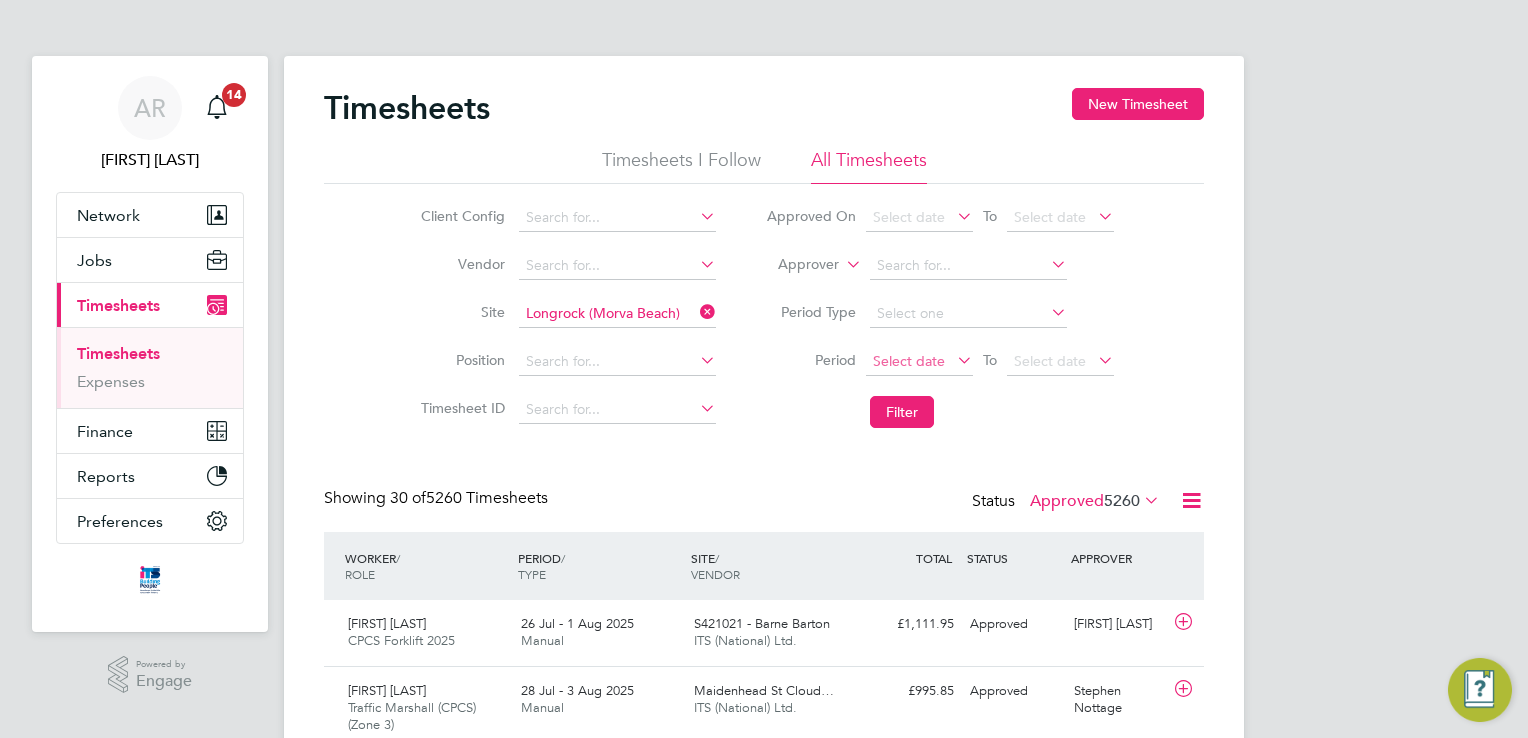 click on "Select date" 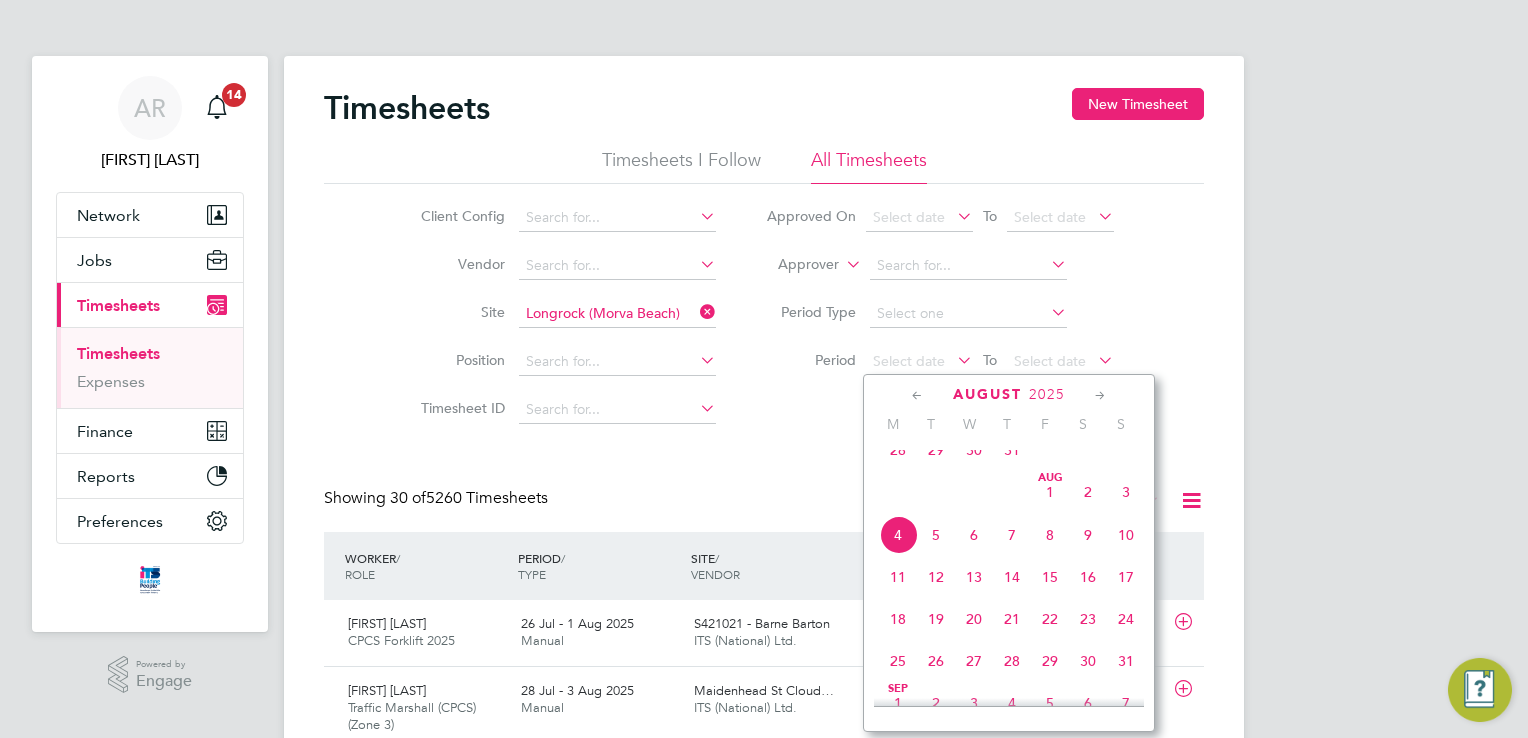 click on "28" 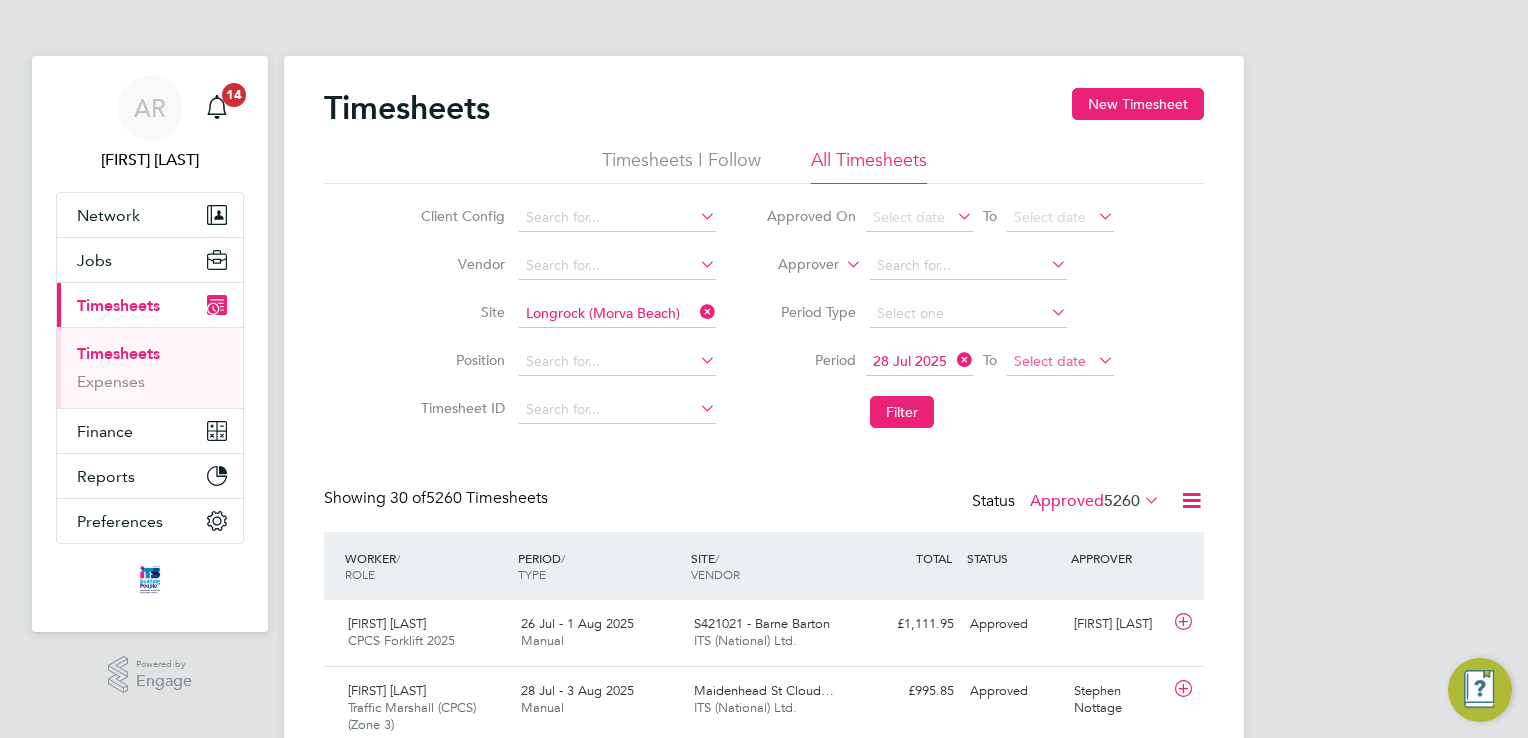 click on "Select date" 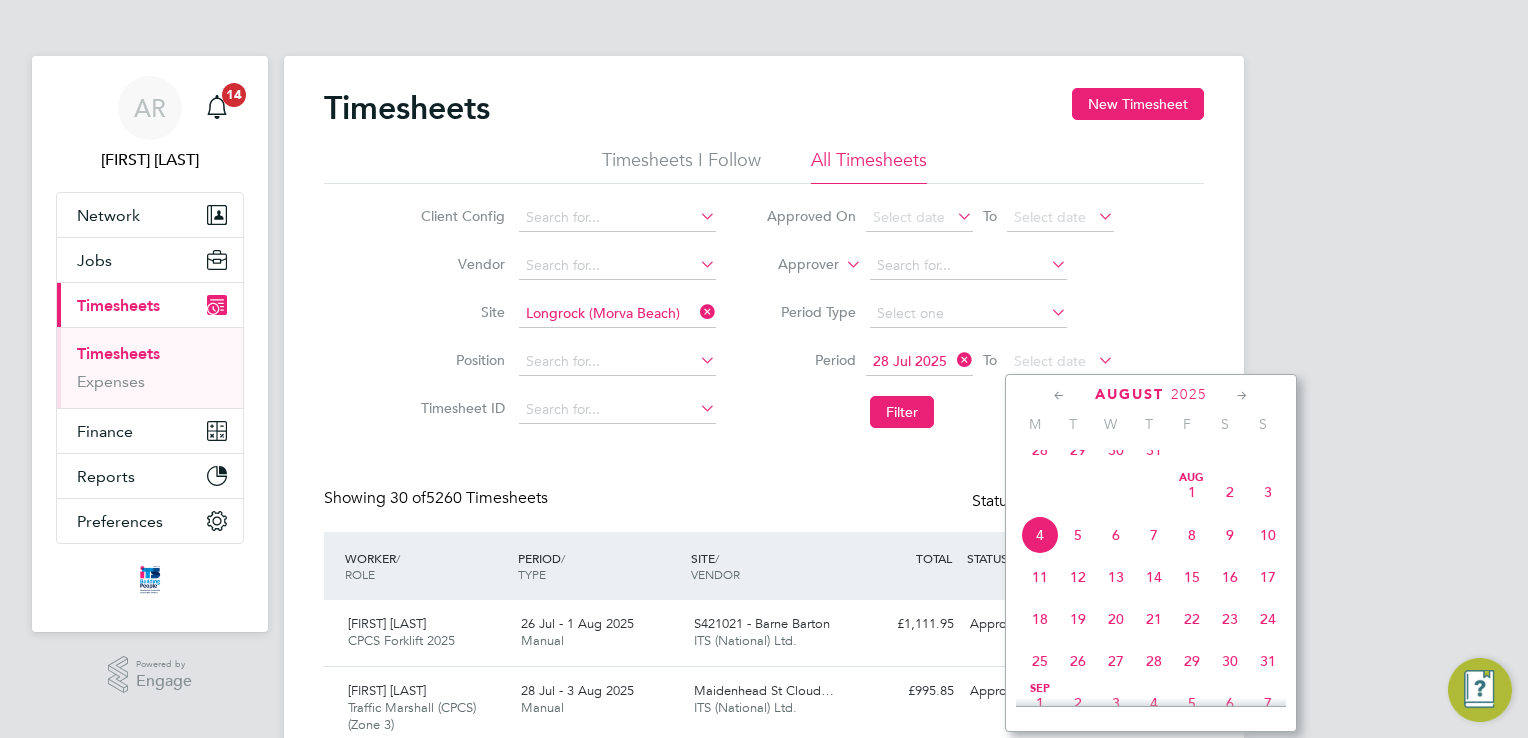 click on "Aug" 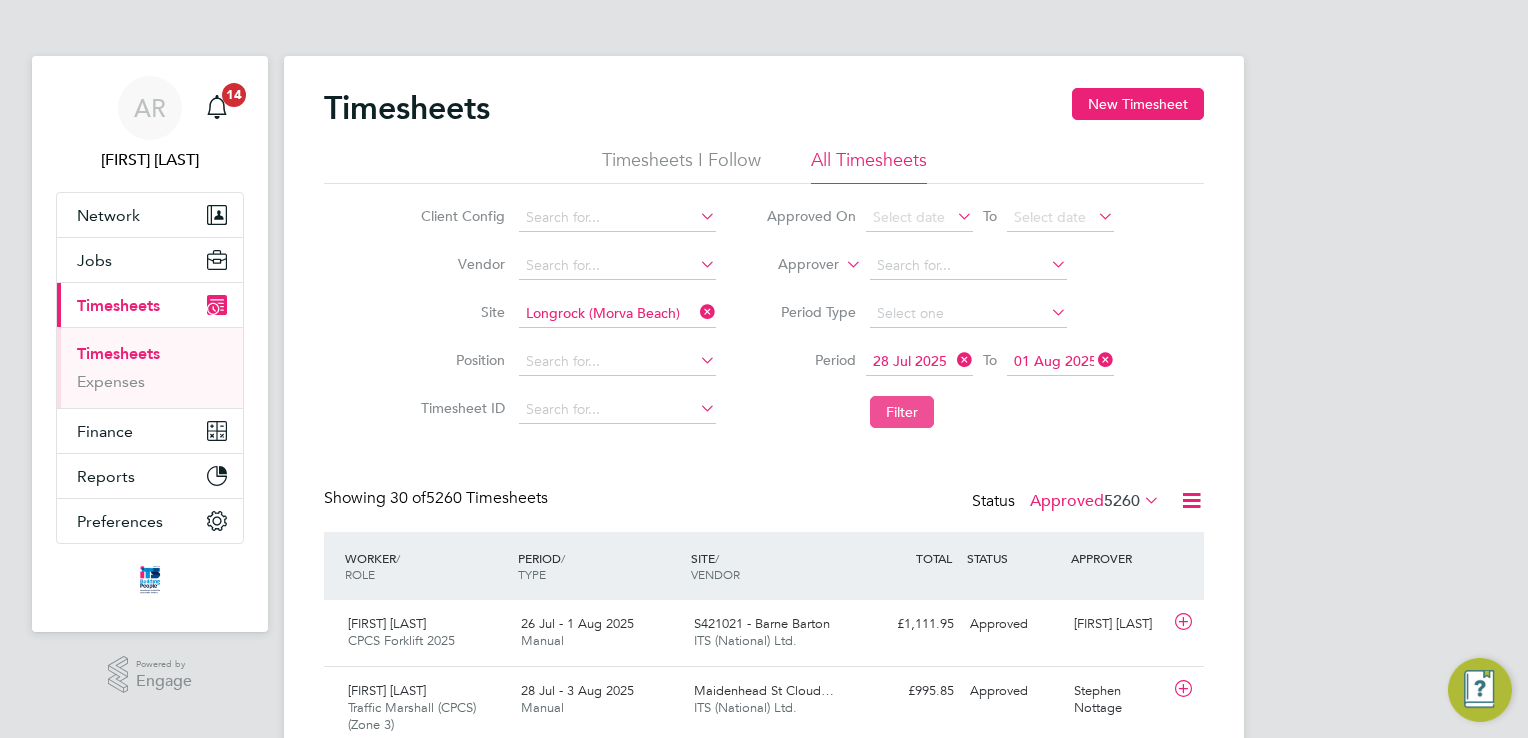 click on "Filter" 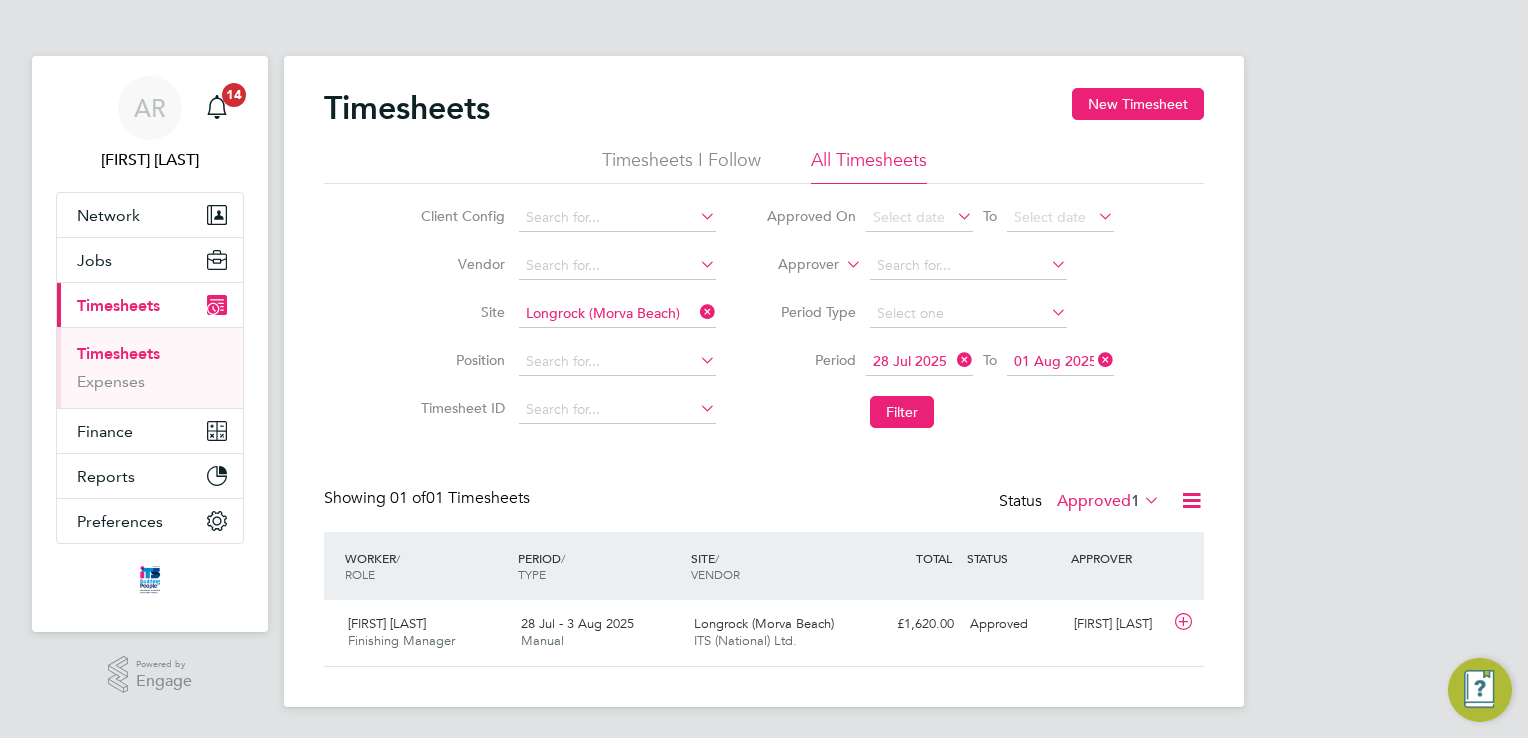 click 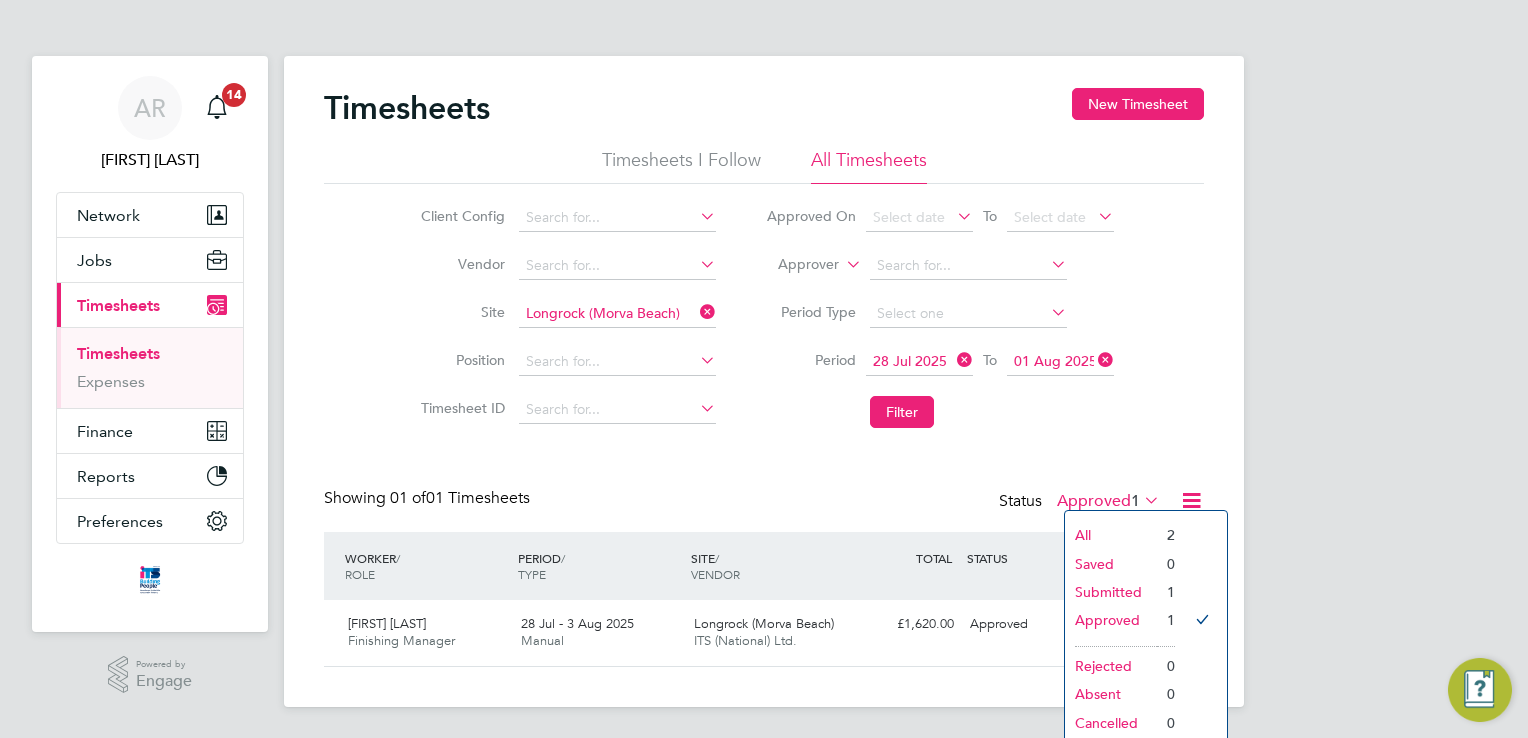 click on "Submitted" 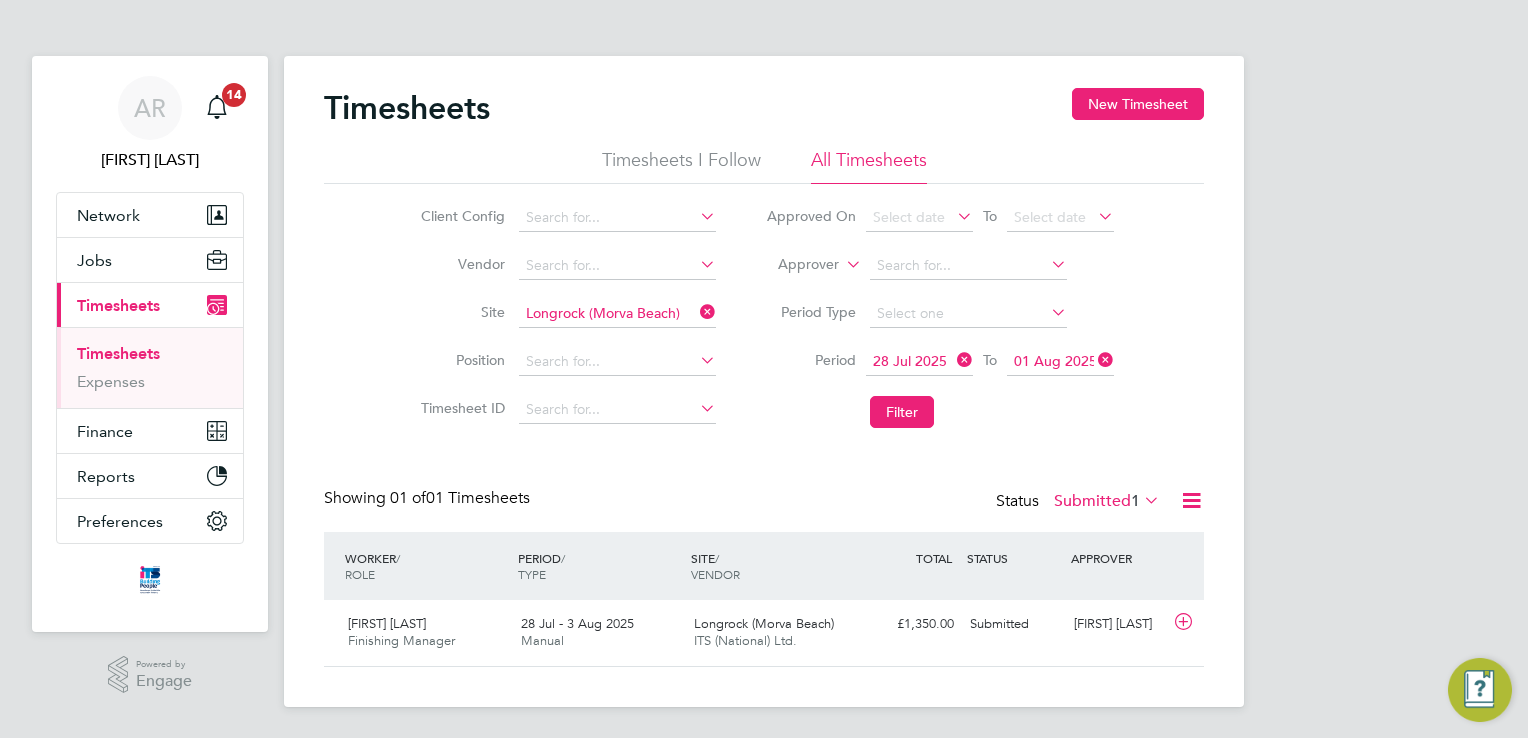 click 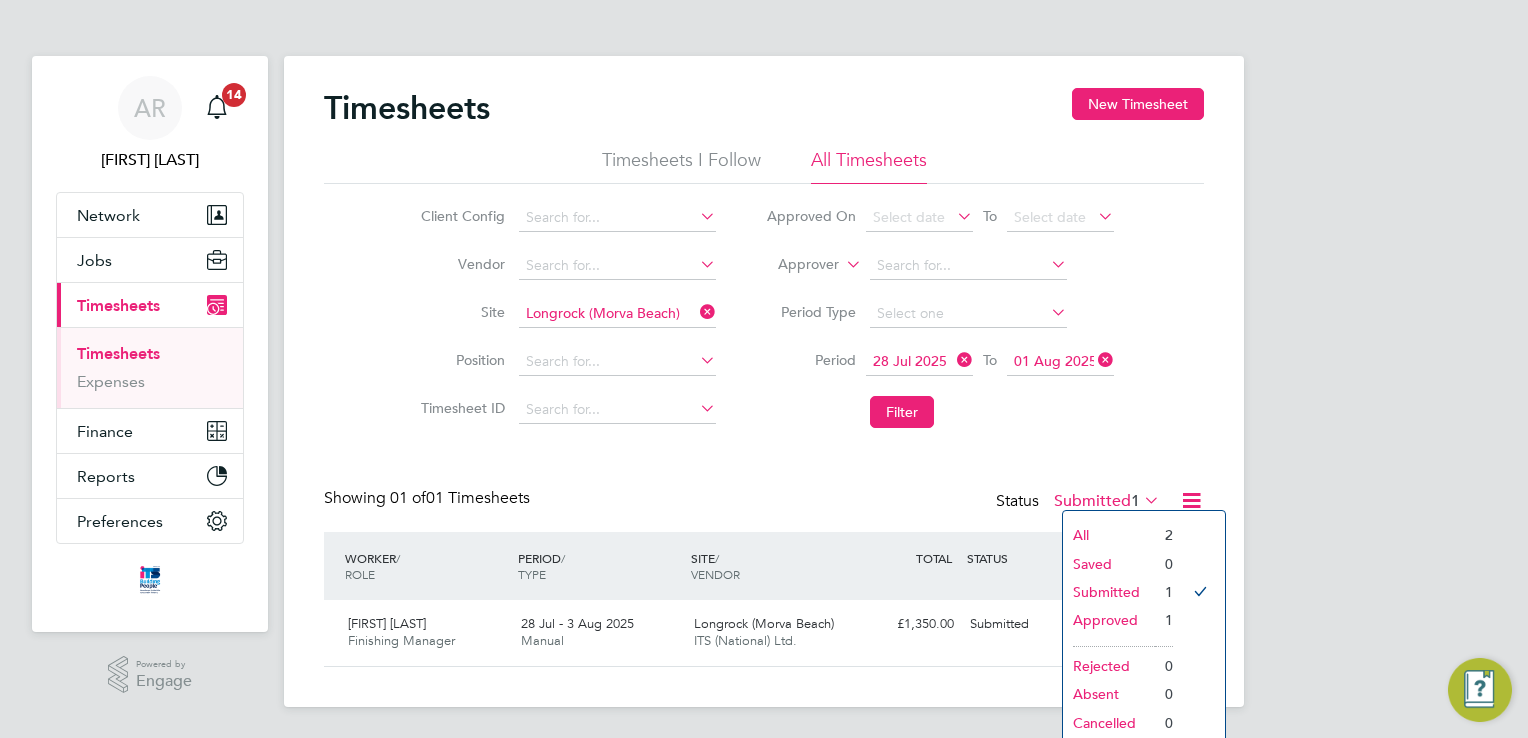 click on "Approved" 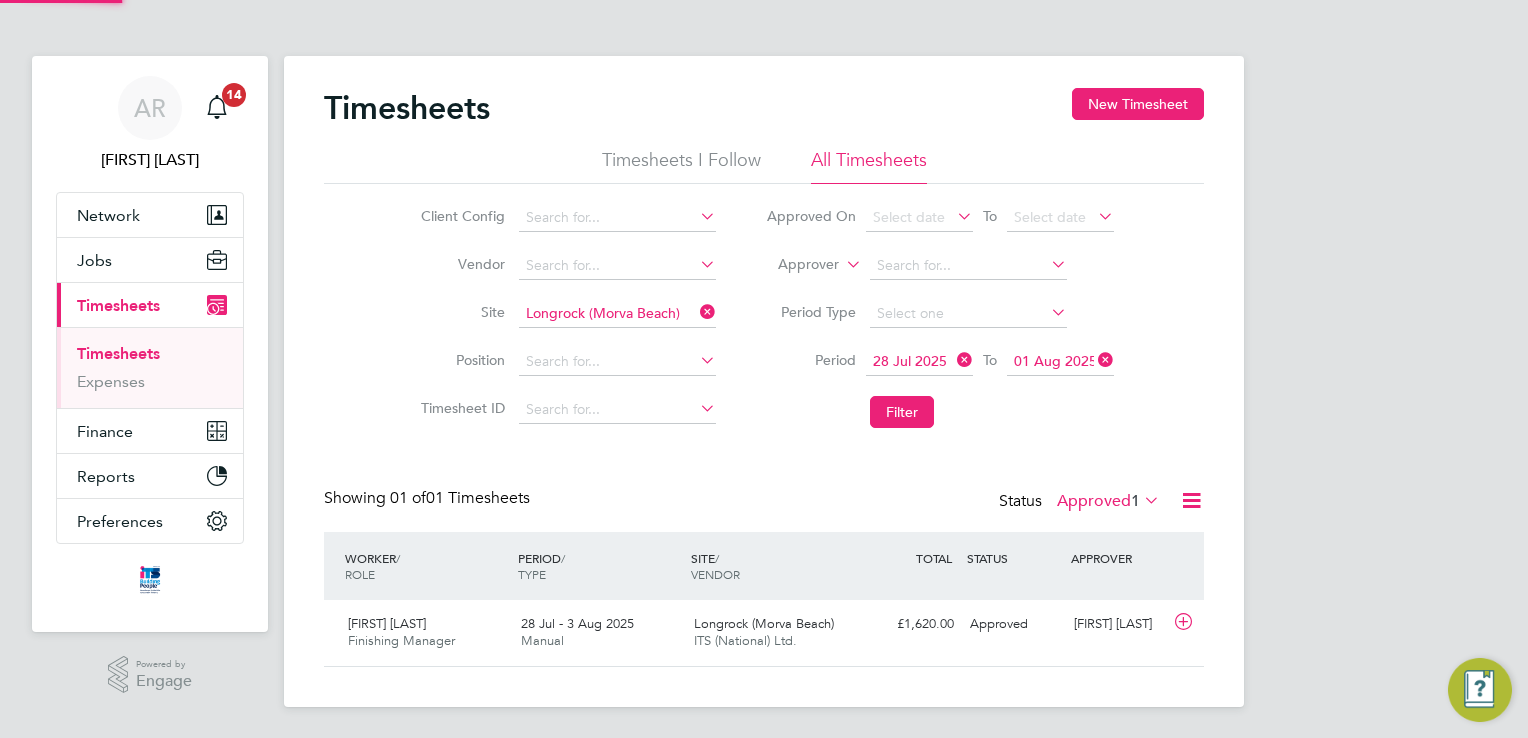 scroll, scrollTop: 9, scrollLeft: 10, axis: both 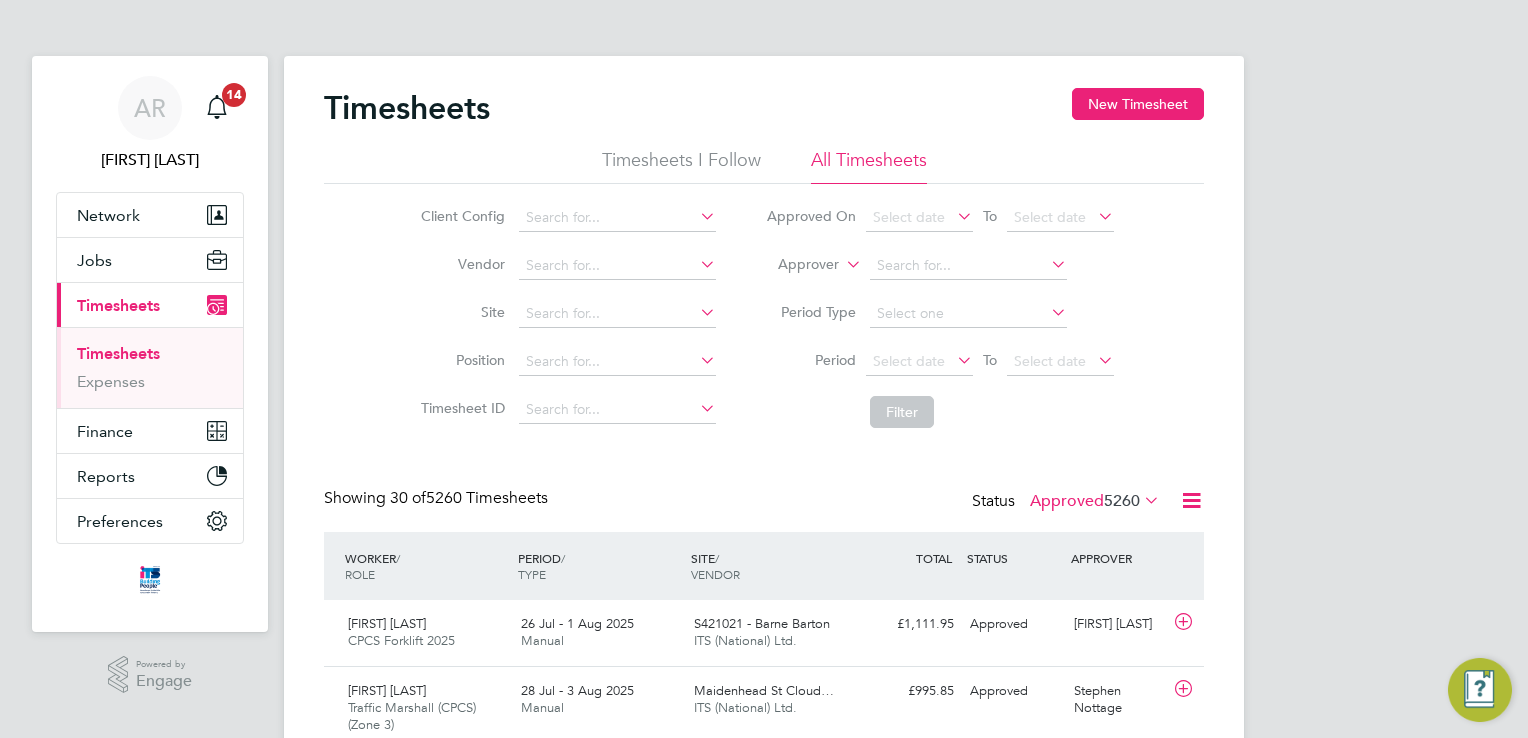 click 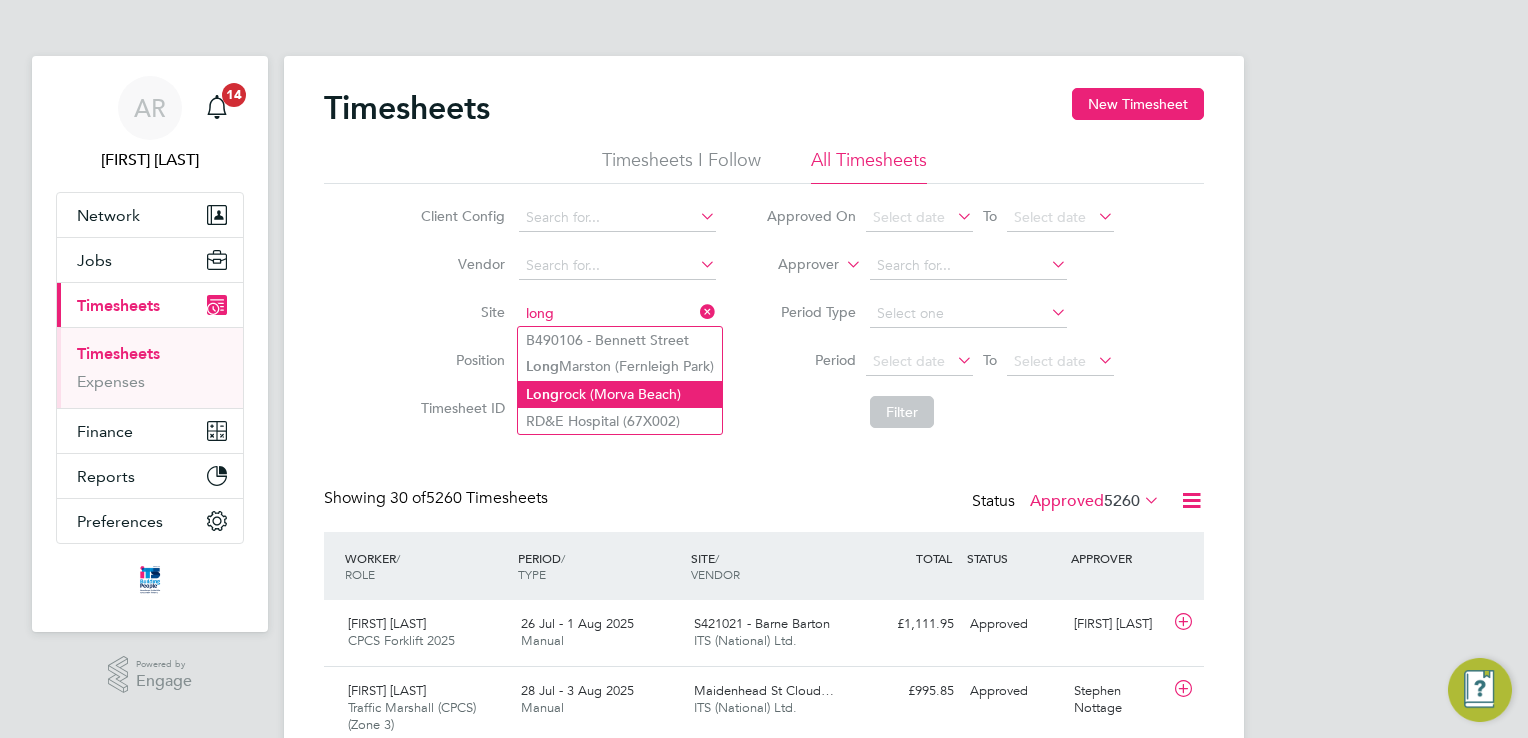 click on "Long rock (Morva Beach)" 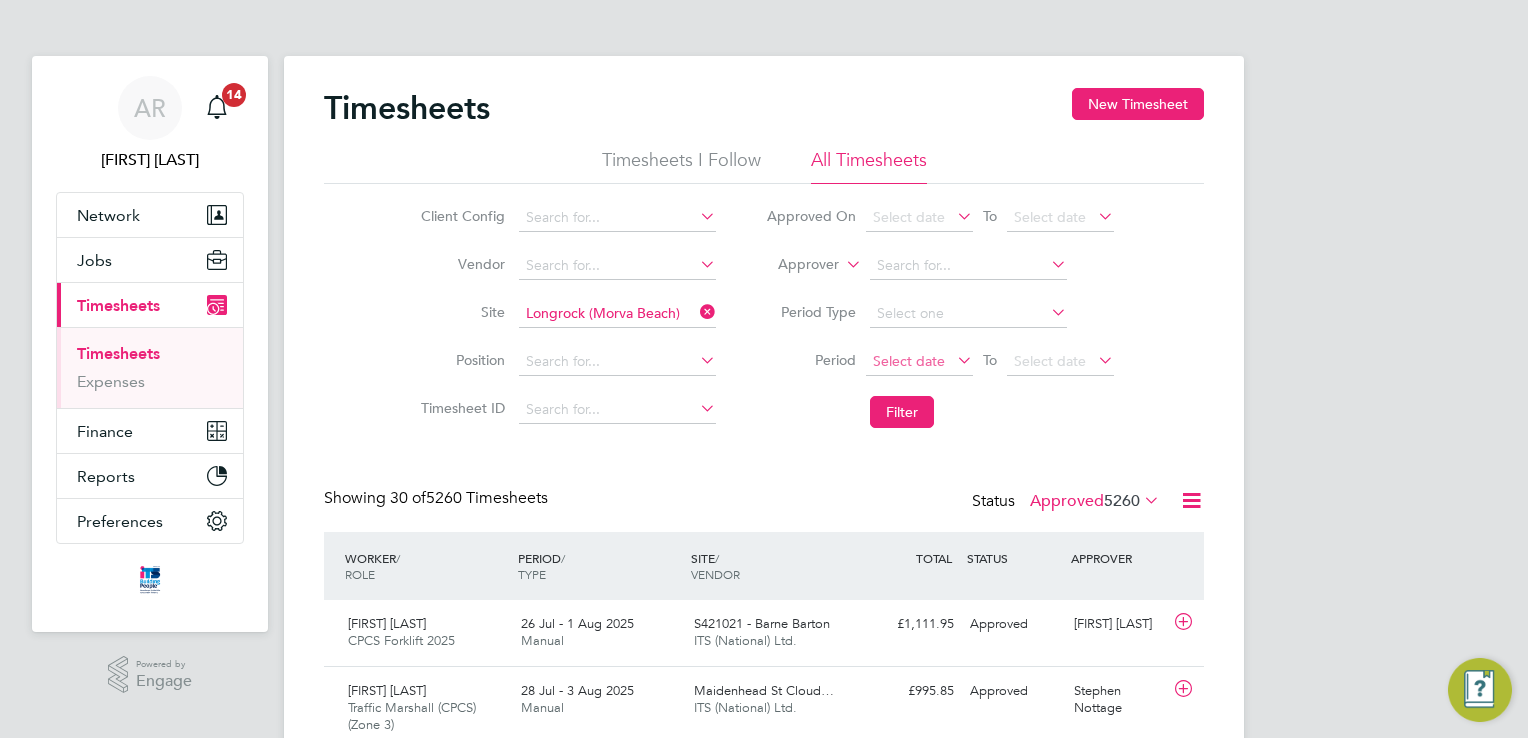 click on "Select date" 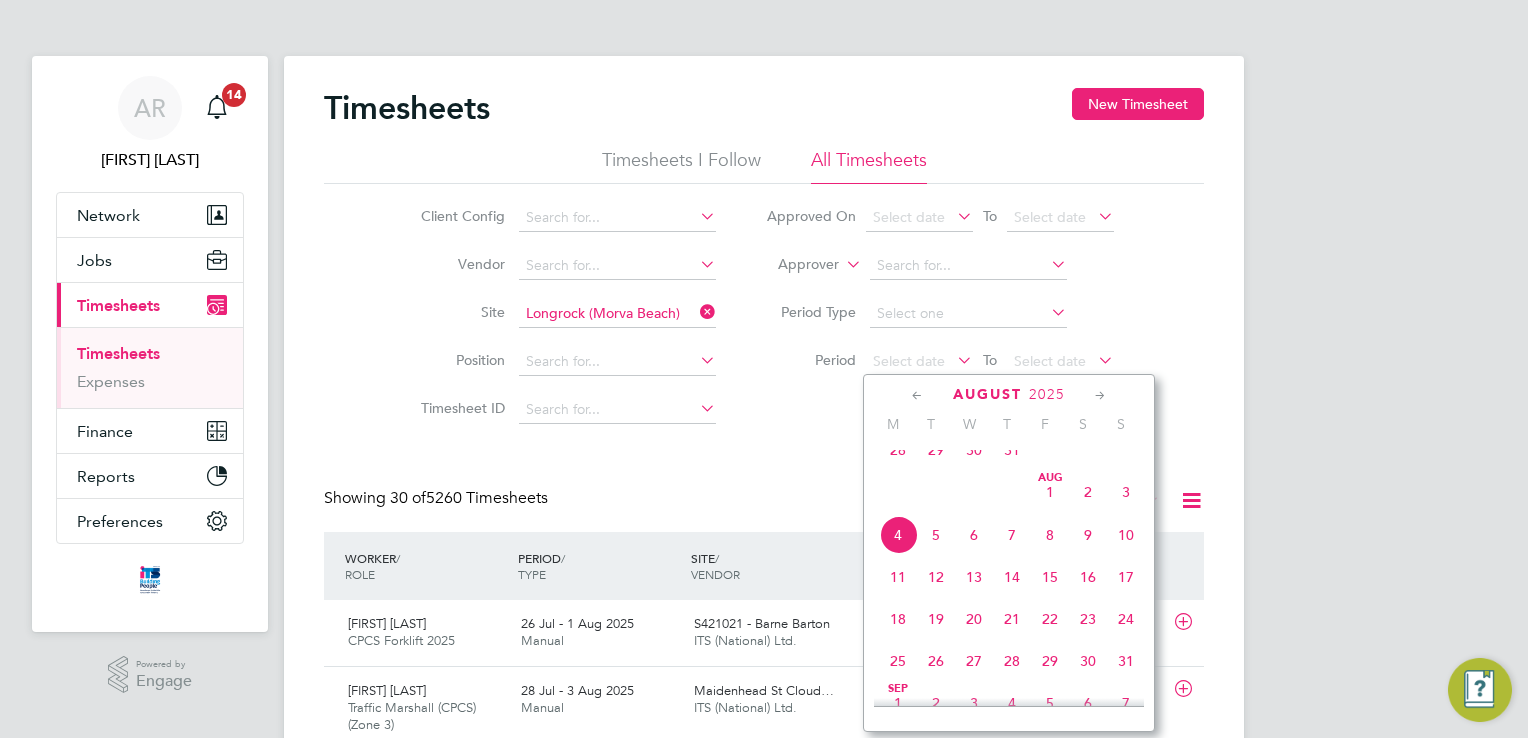 click on "28" 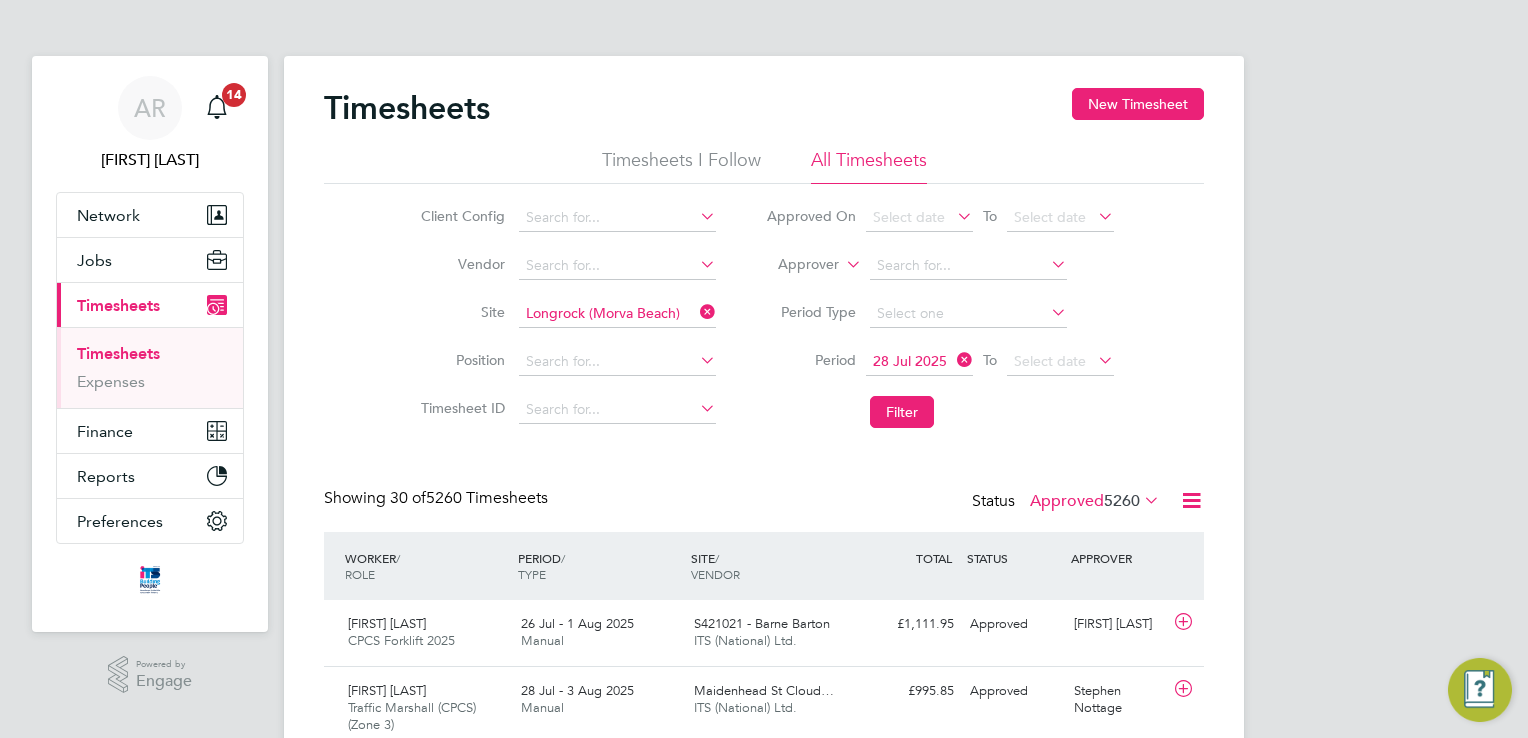 click 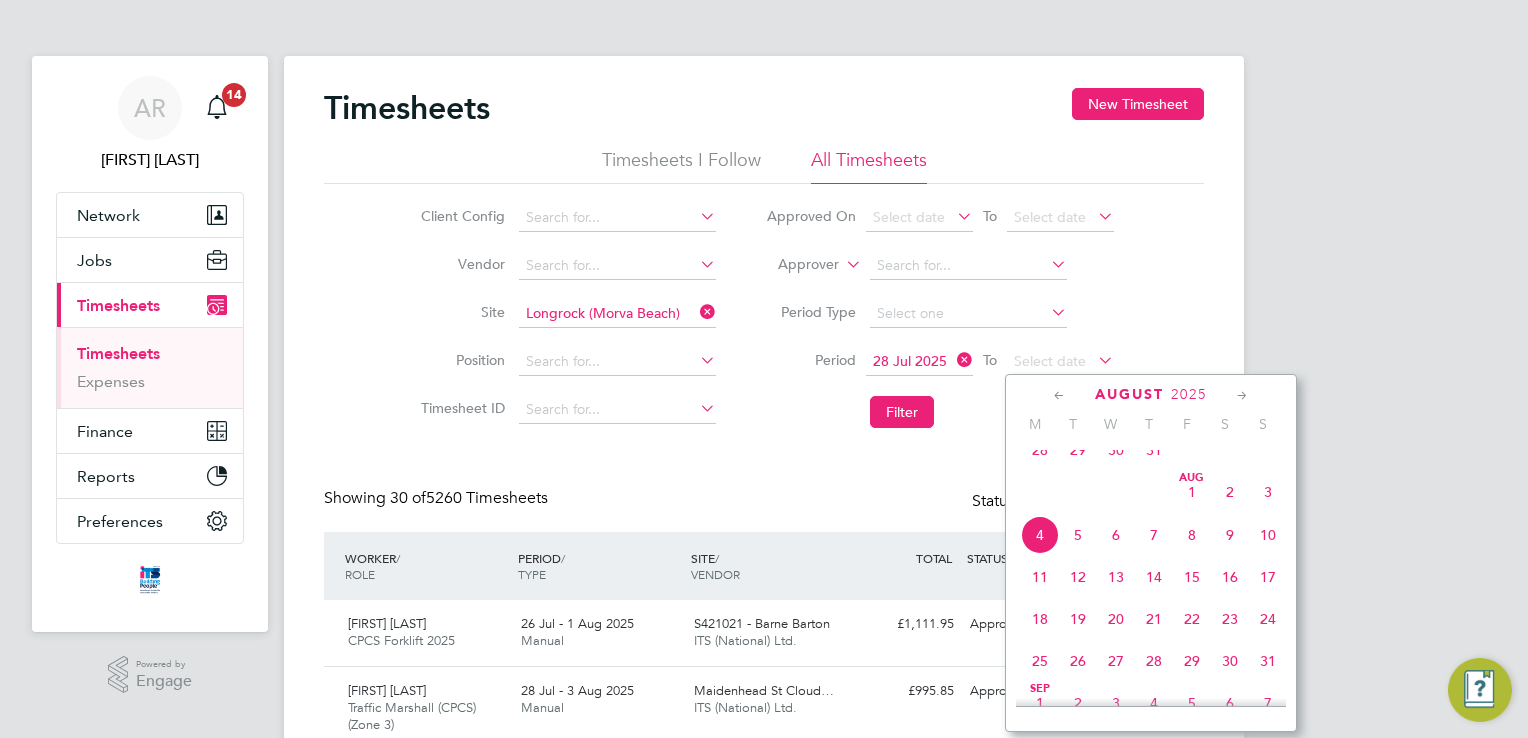 click on "Aug 1" 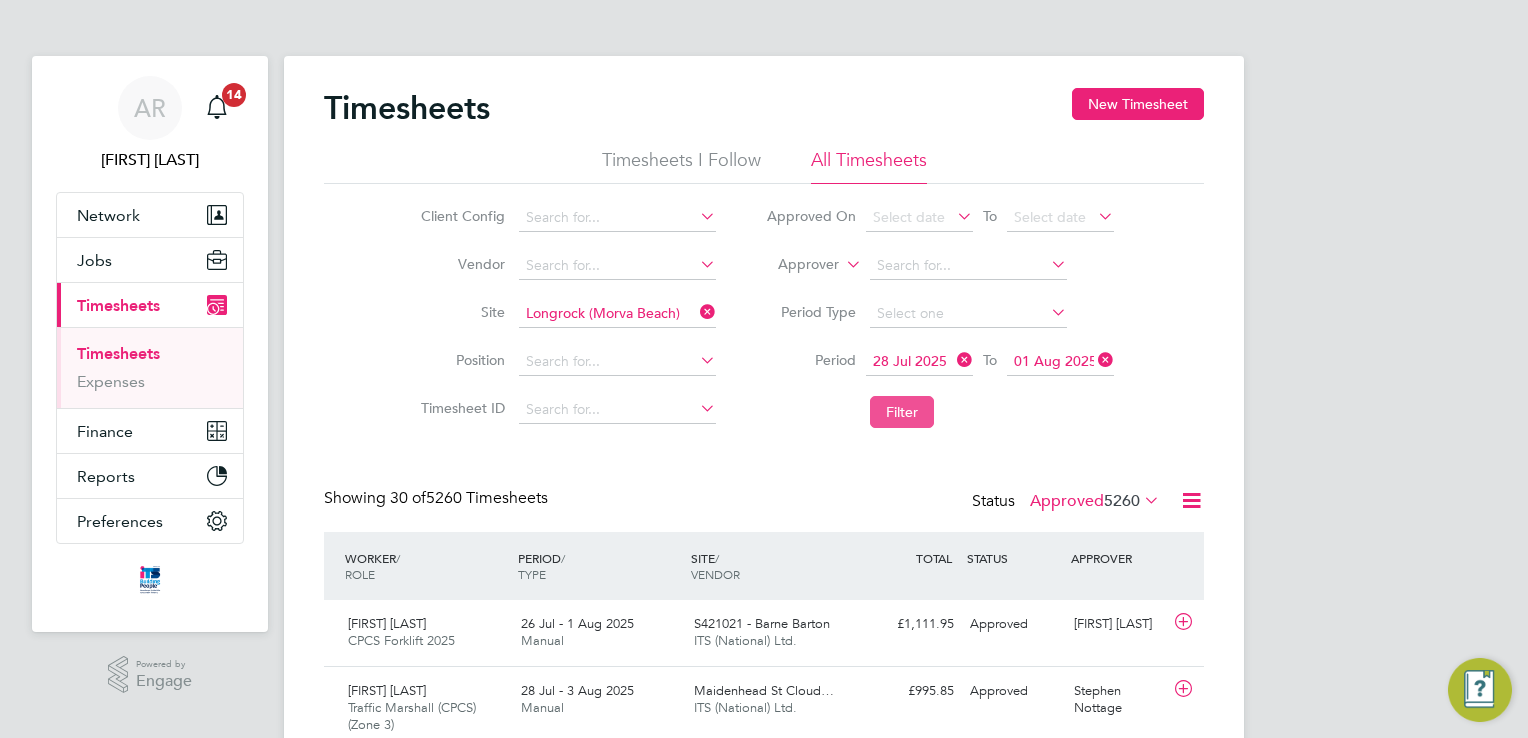 click on "Filter" 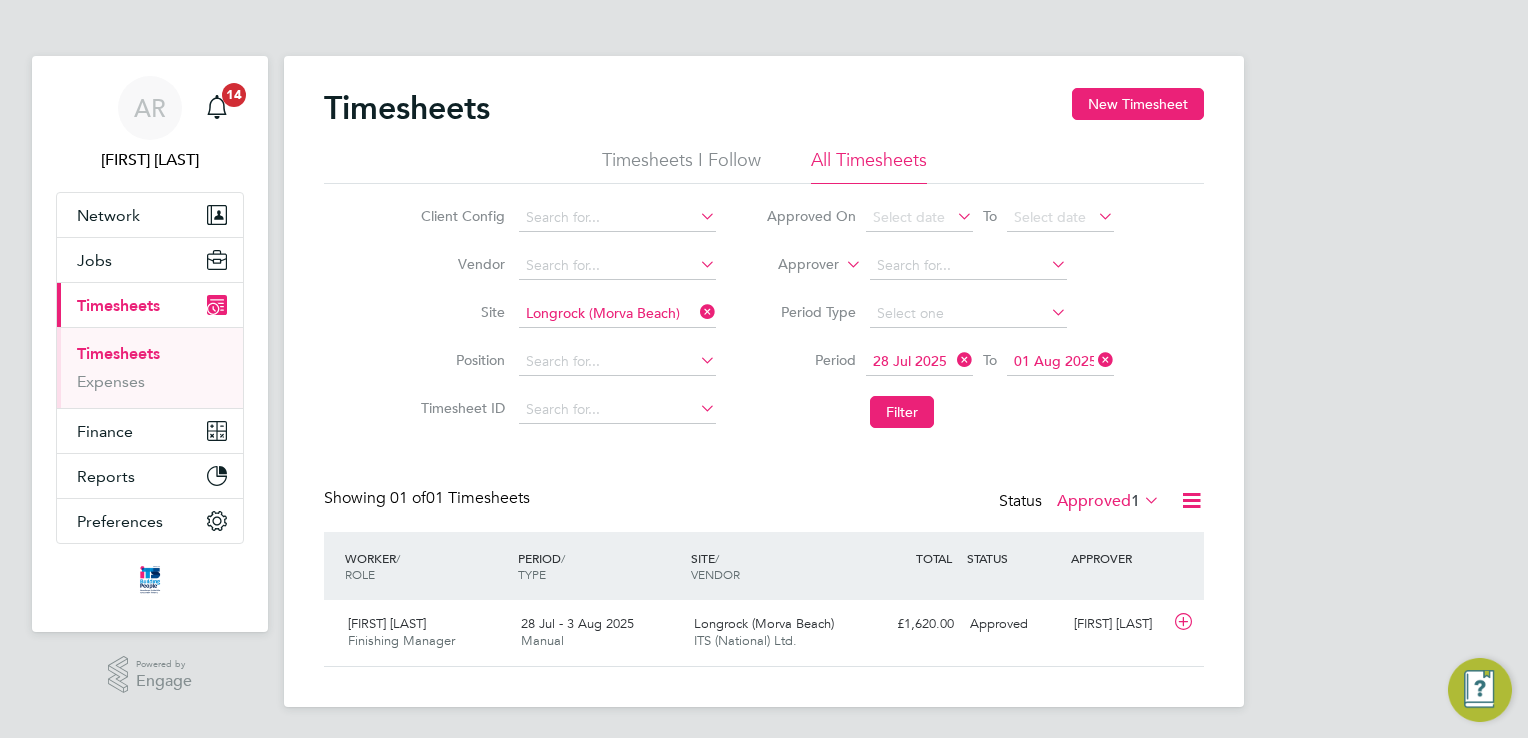click 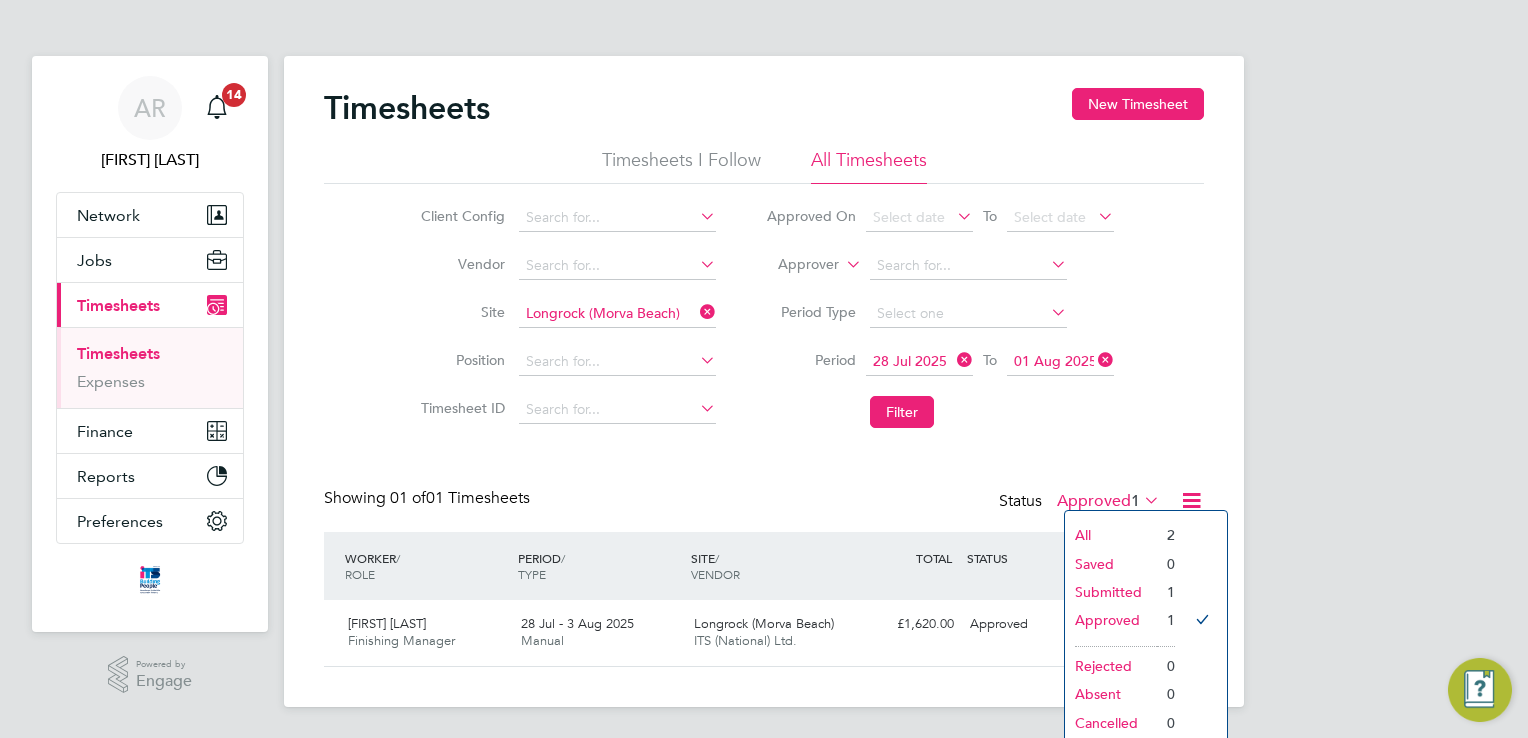 click on "Submitted" 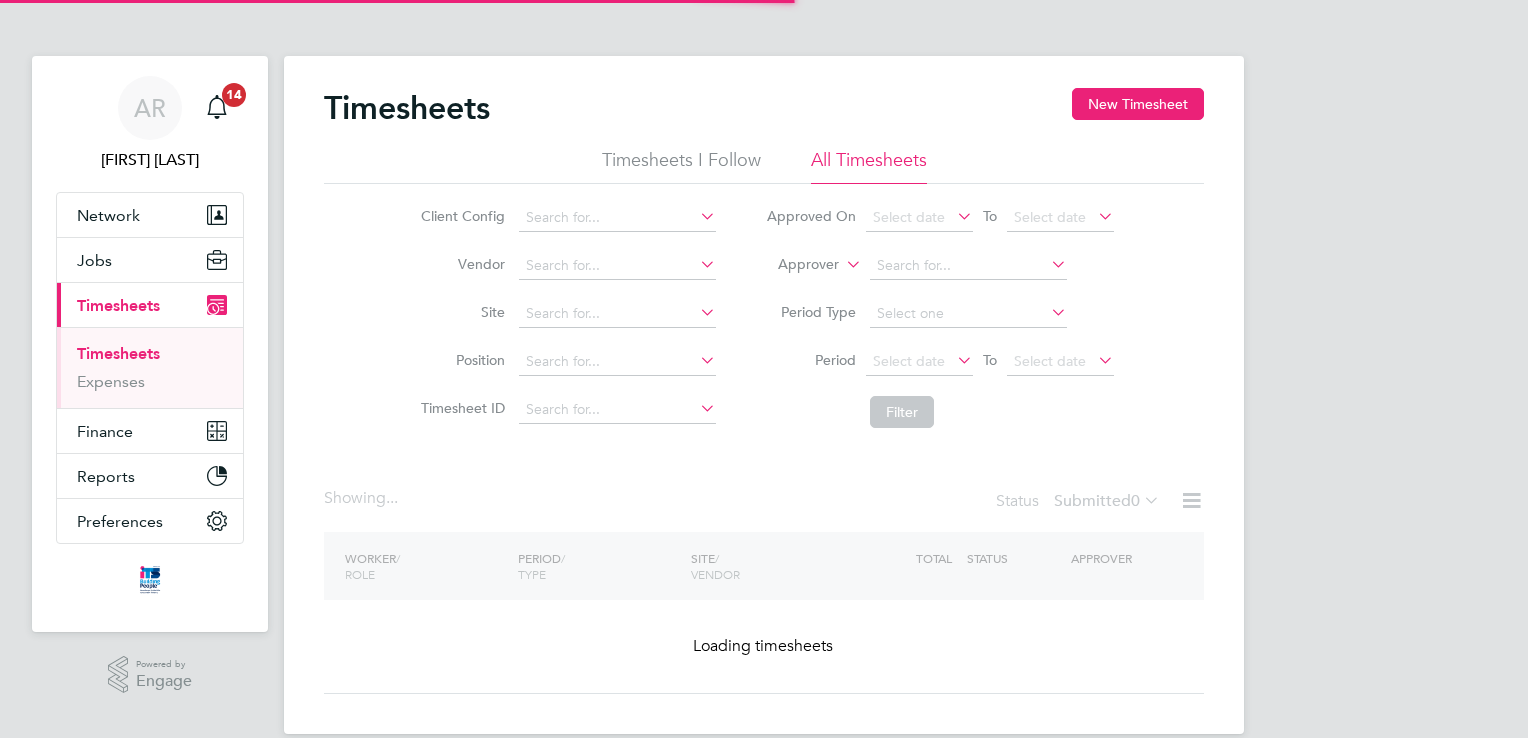 scroll, scrollTop: 0, scrollLeft: 0, axis: both 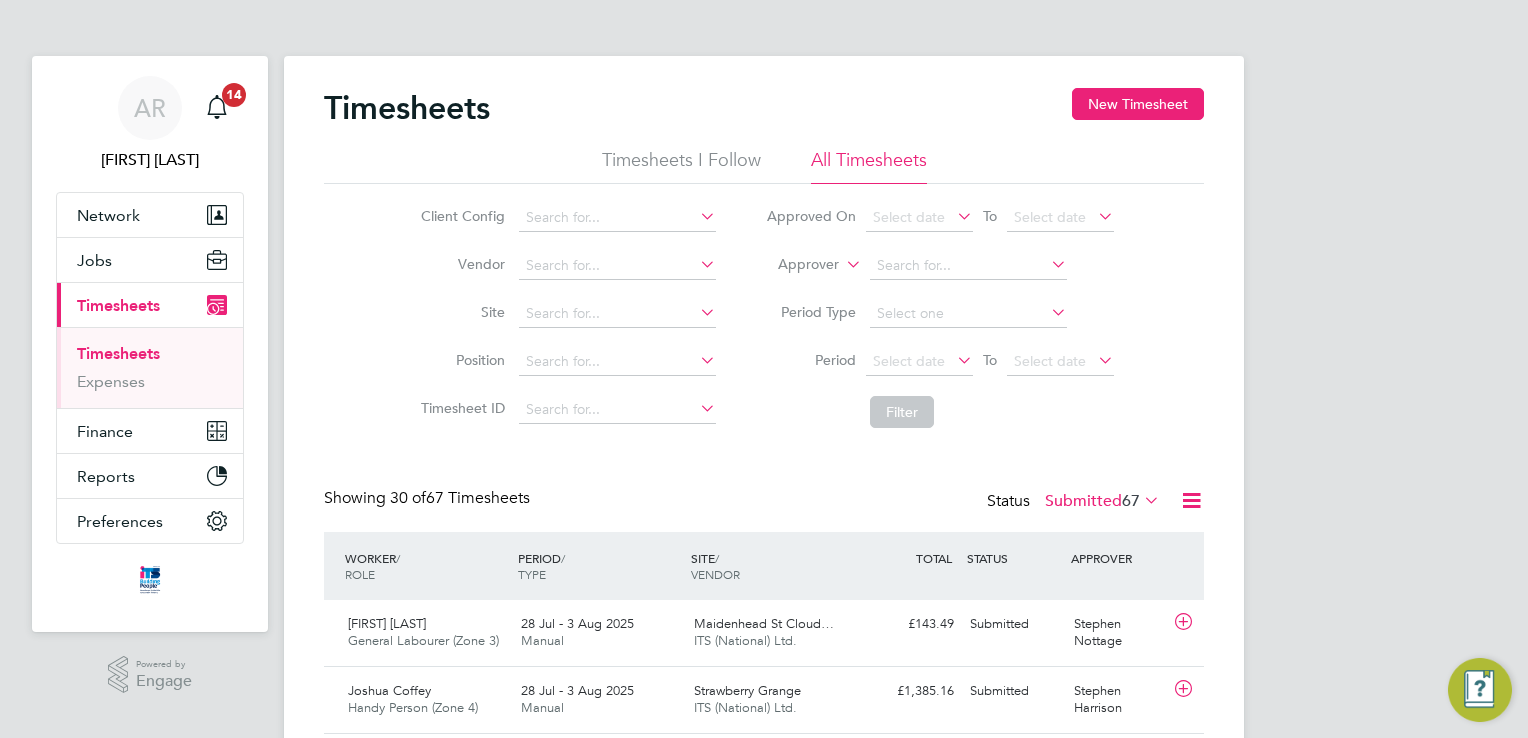 click 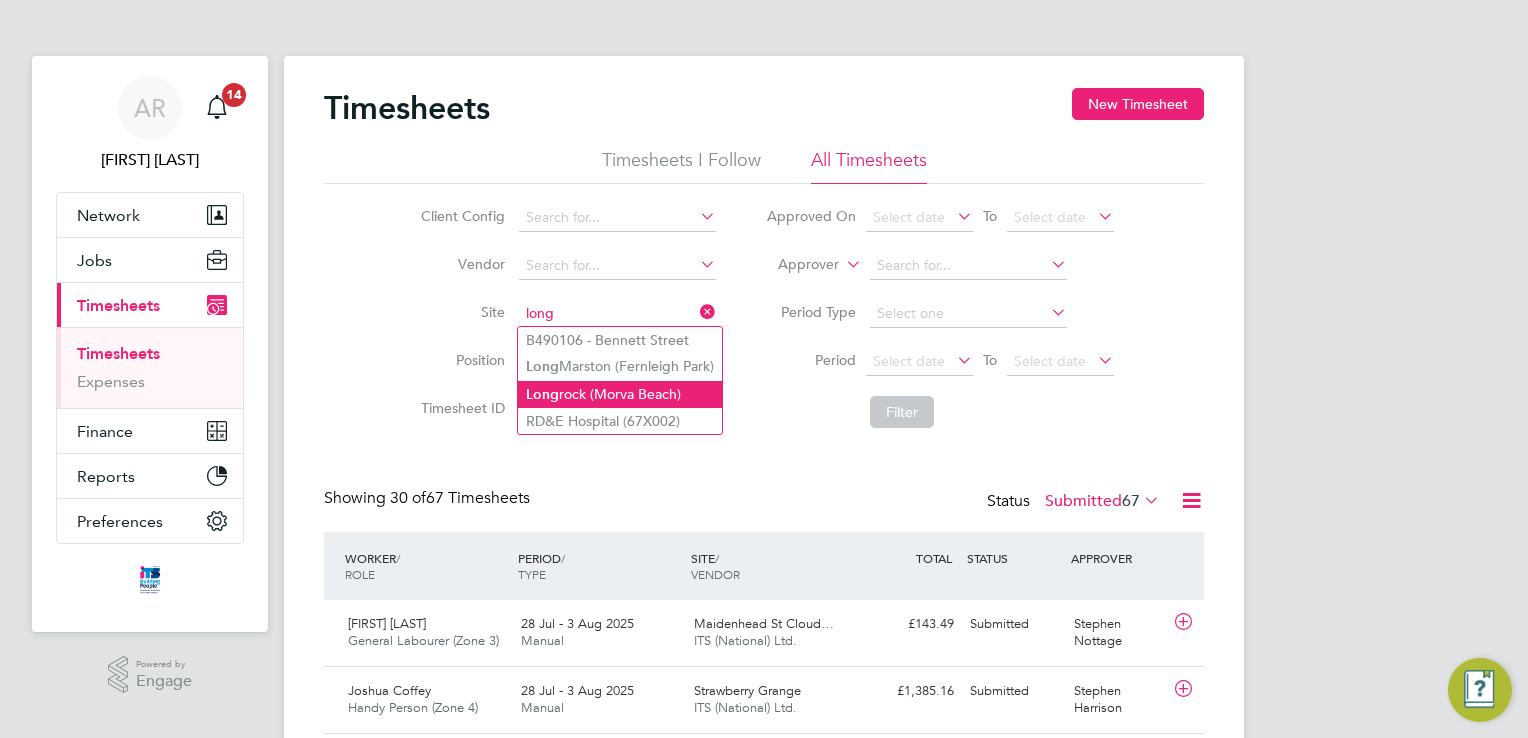 click on "Long rock (Morva Beach)" 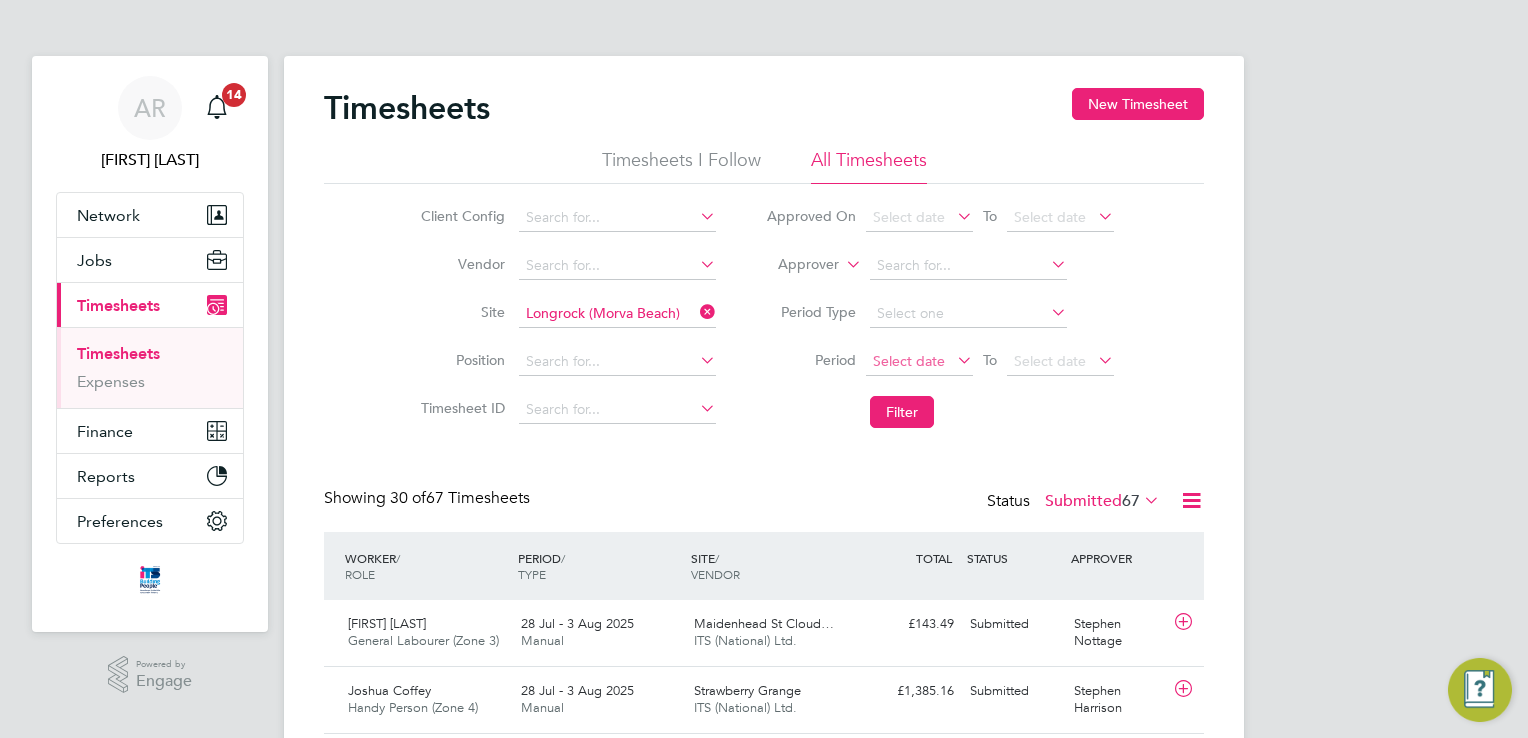 click on "Select date" 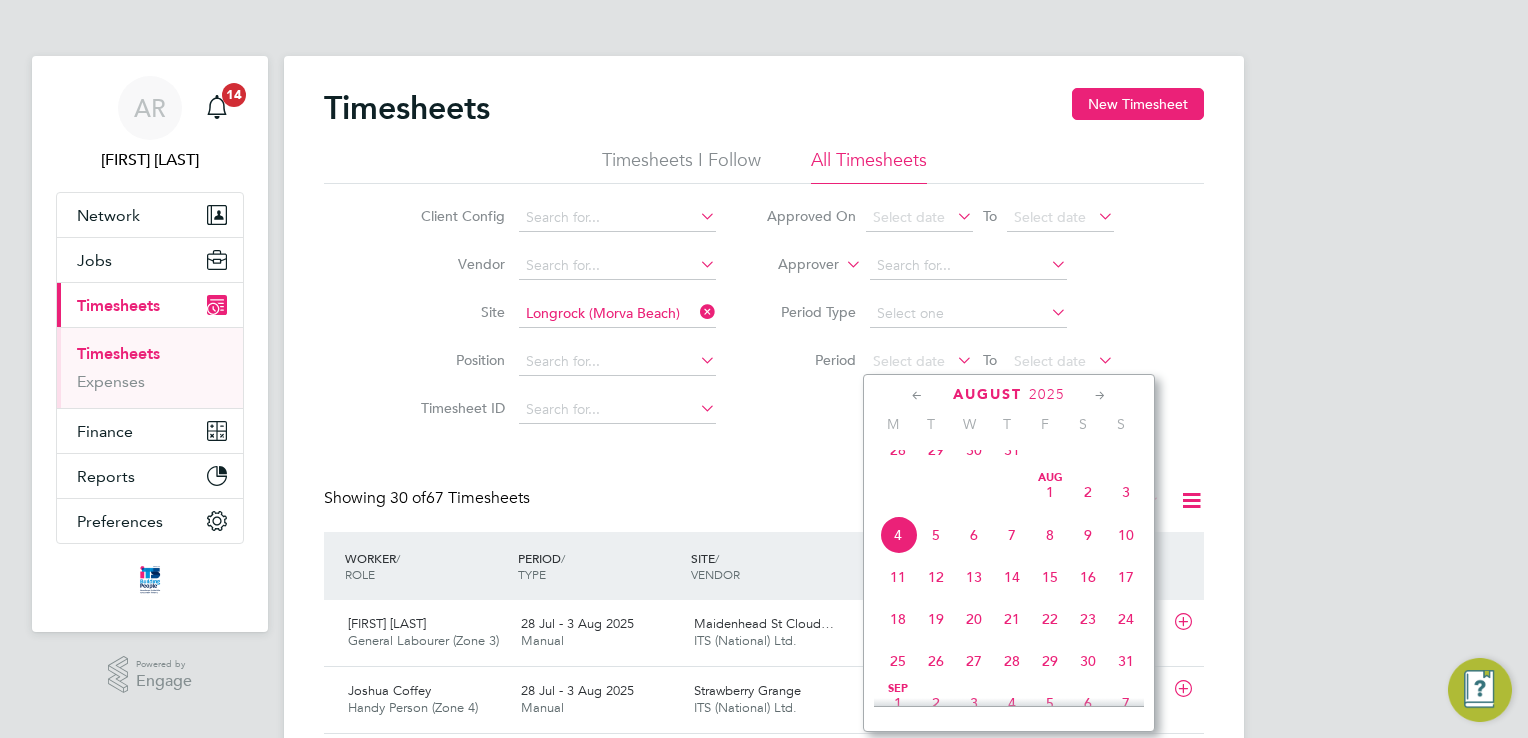 click on "28" 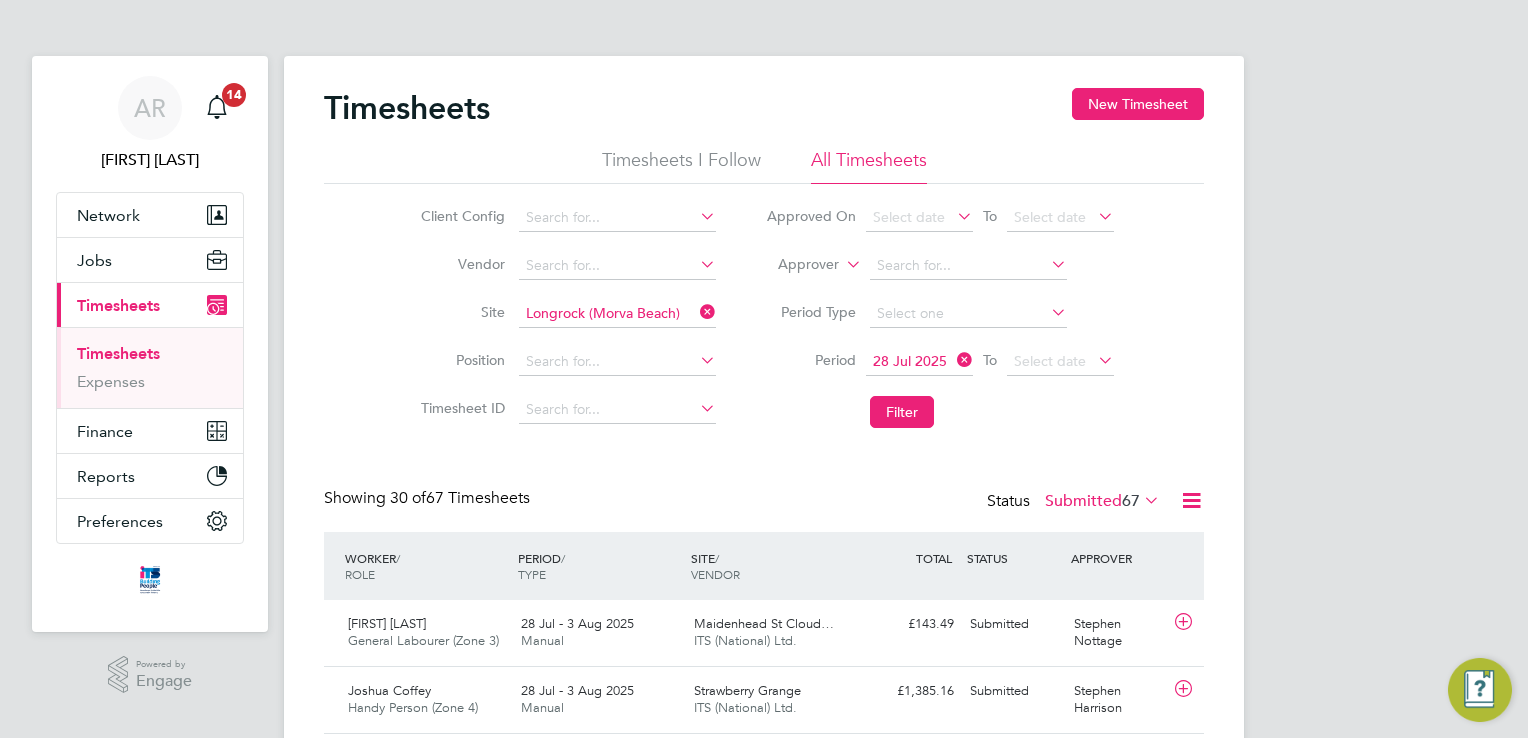 click 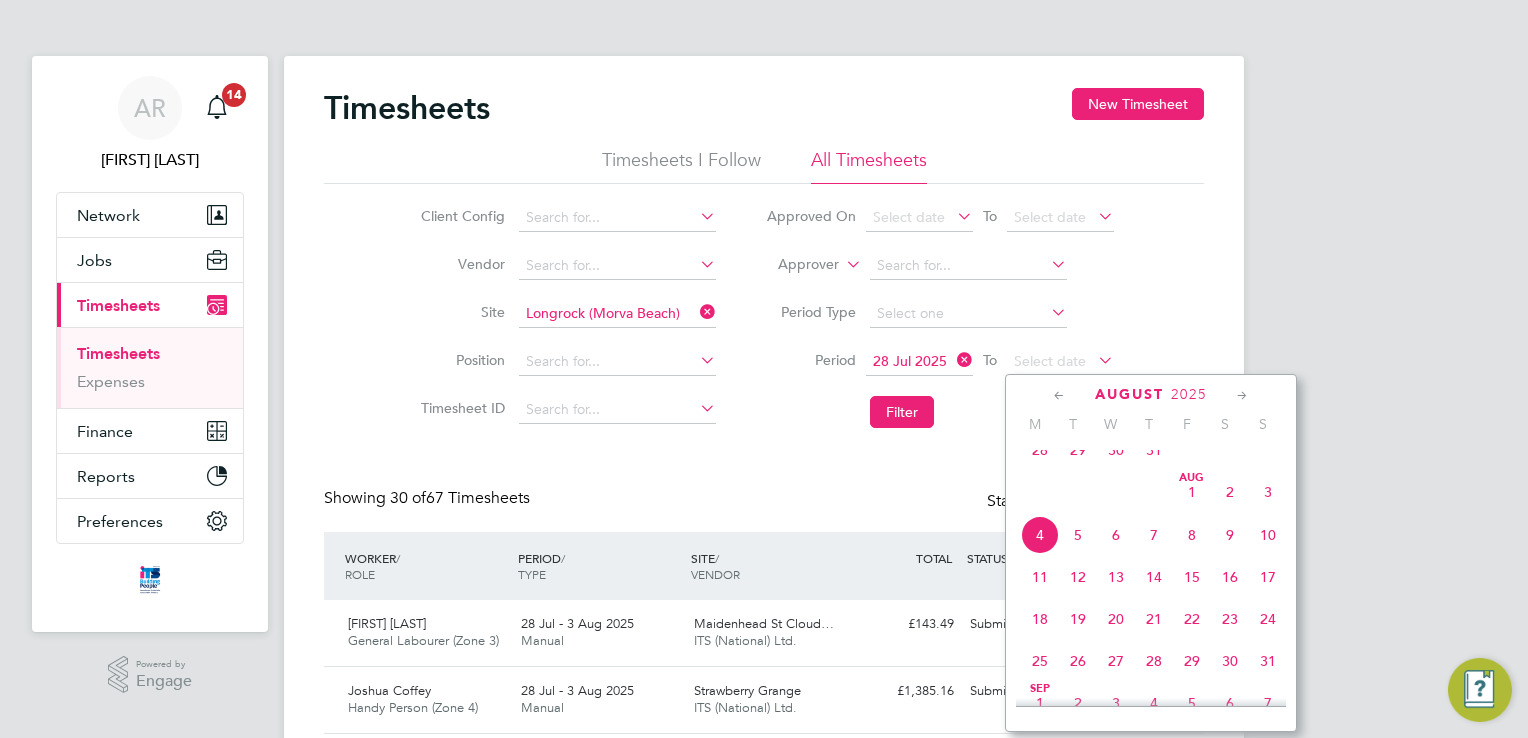 click on "Aug 1" 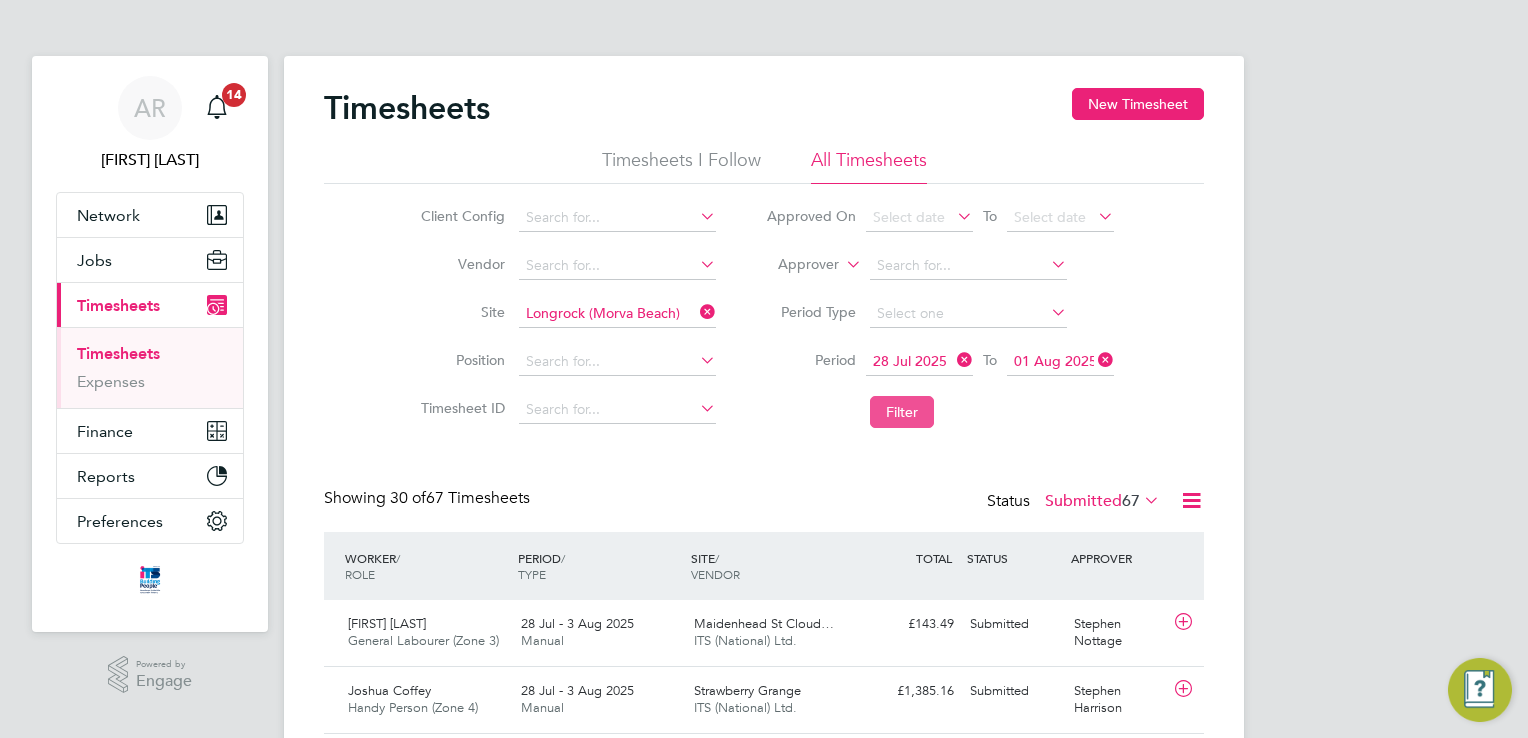 click on "Filter" 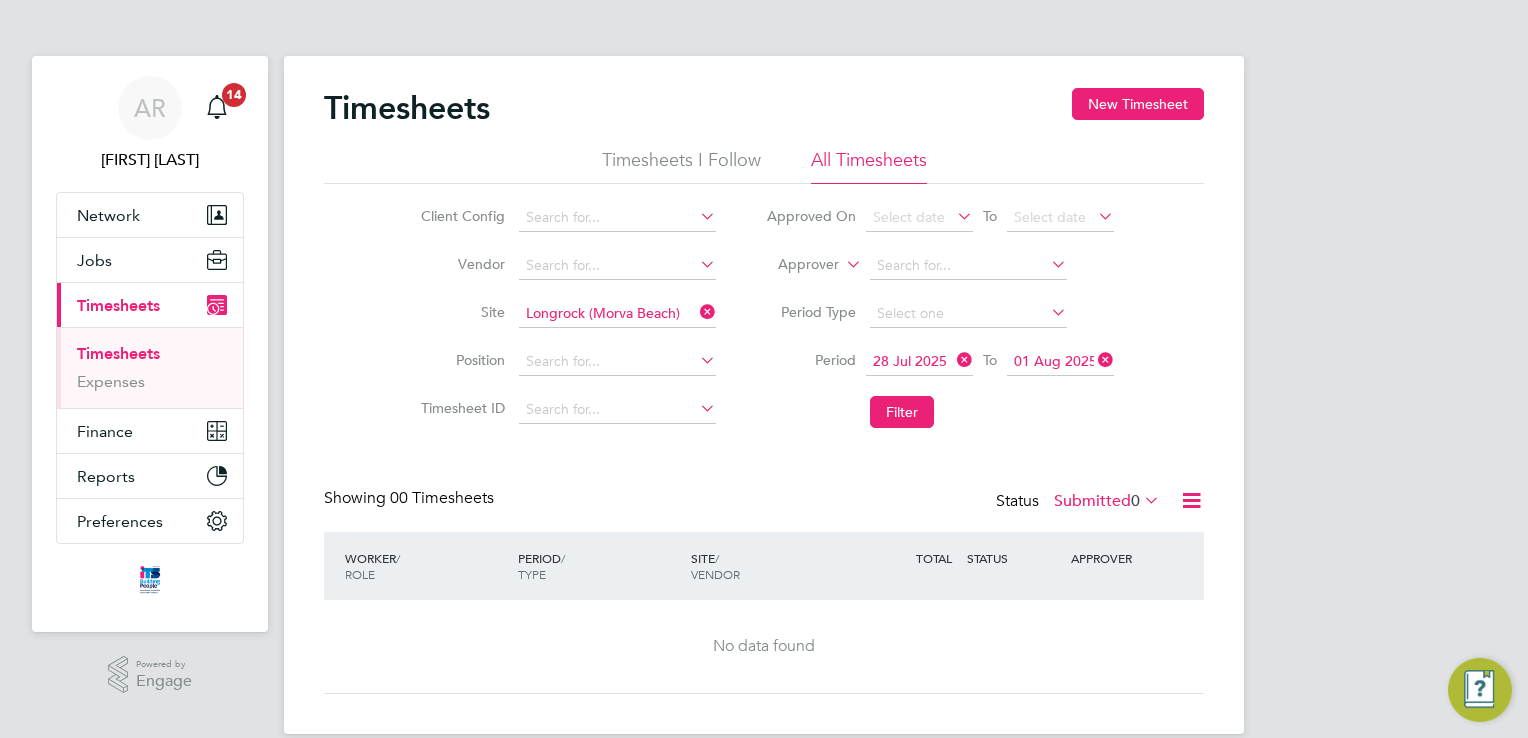 click 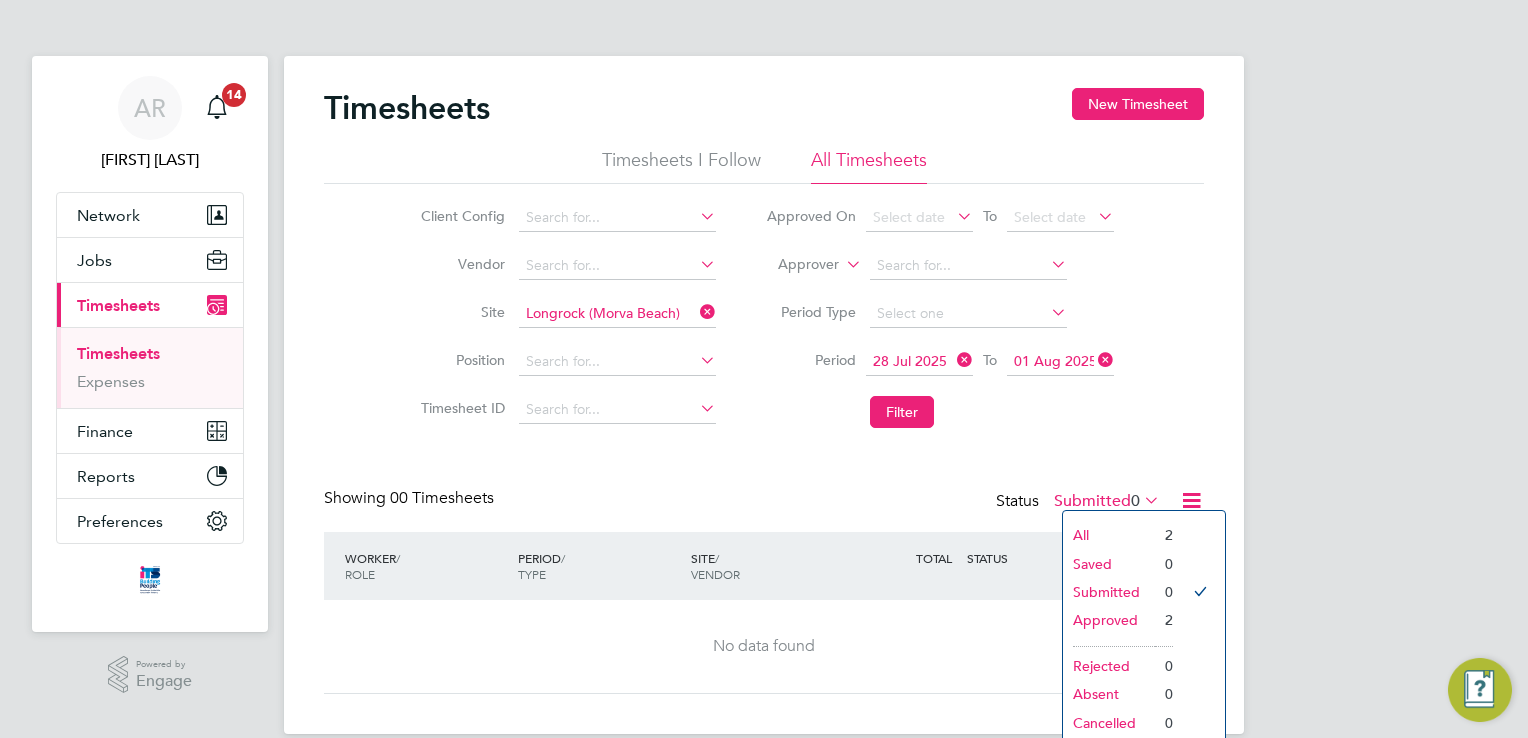 click on "Approved" 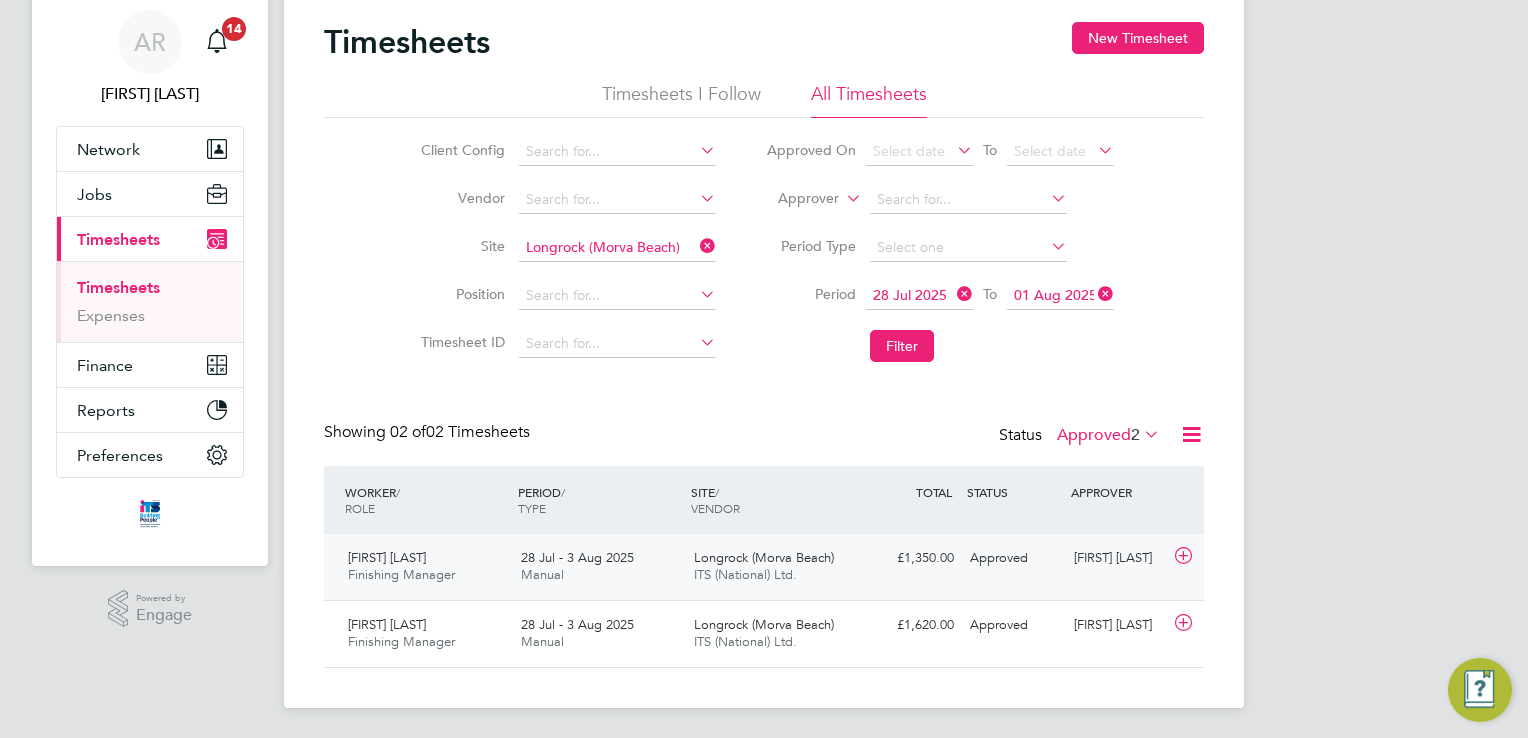 click on "Kevin Harrison Finishing Manager   28 Jul - 3 Aug 2025" 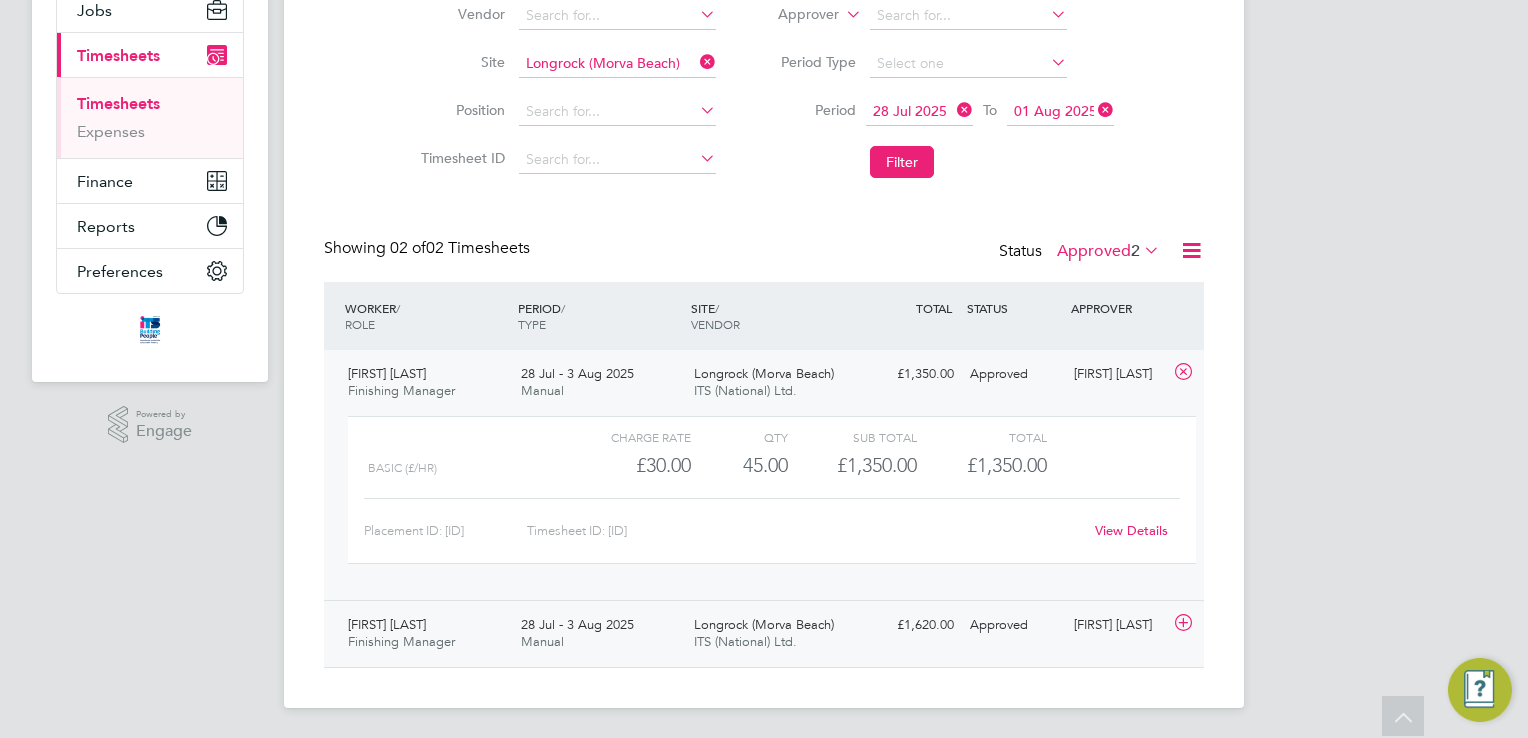click on "Neil Morris Finishing Manager   28 Jul - 3 Aug 2025" 